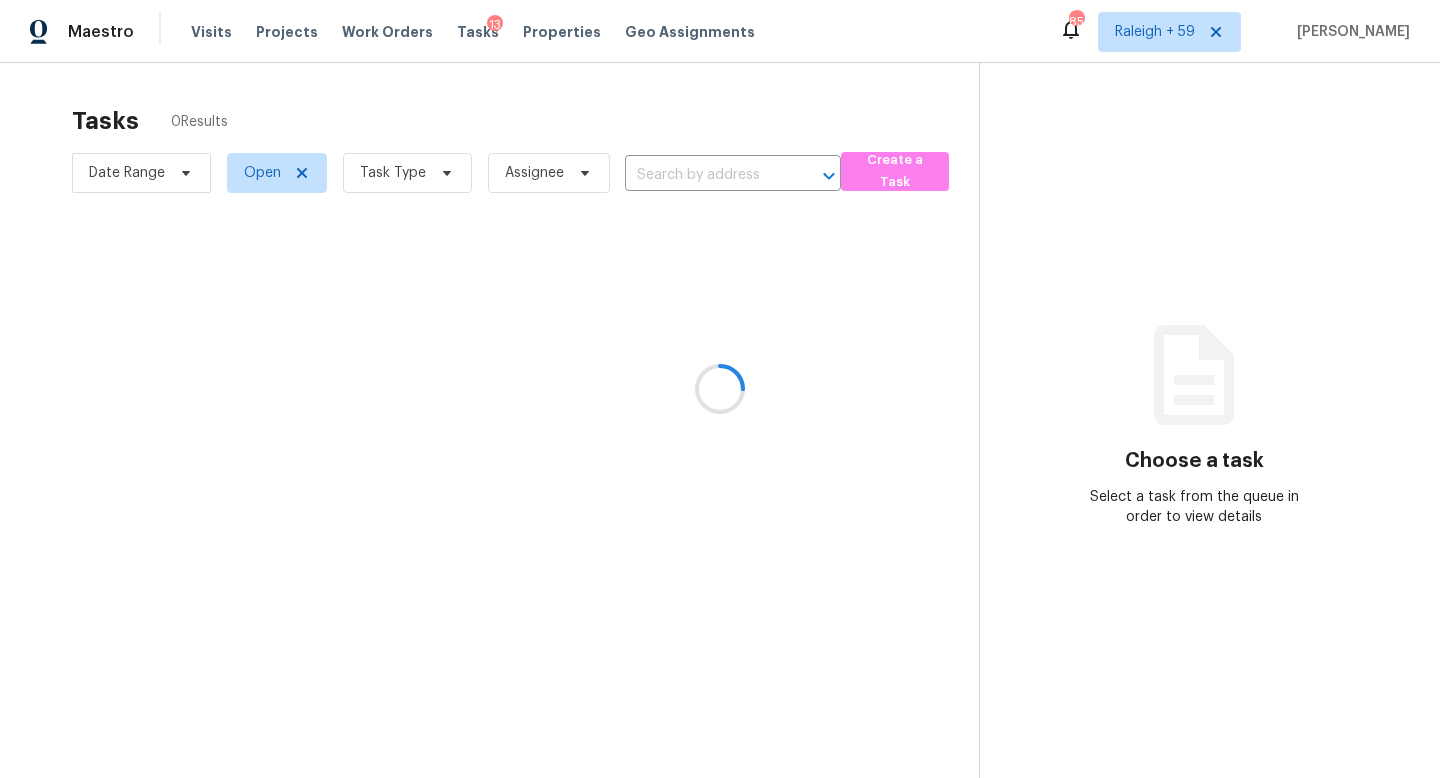 scroll, scrollTop: 0, scrollLeft: 0, axis: both 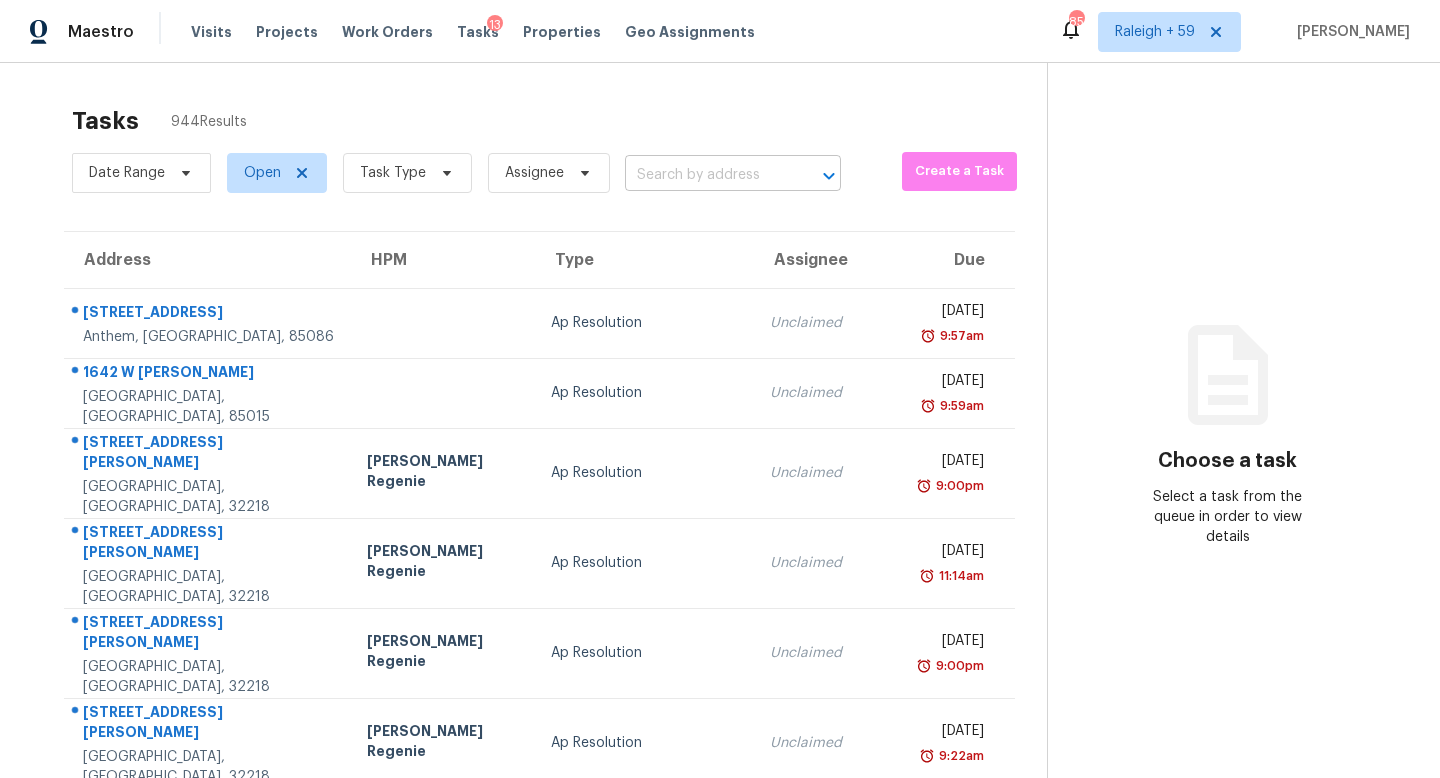 click at bounding box center (705, 175) 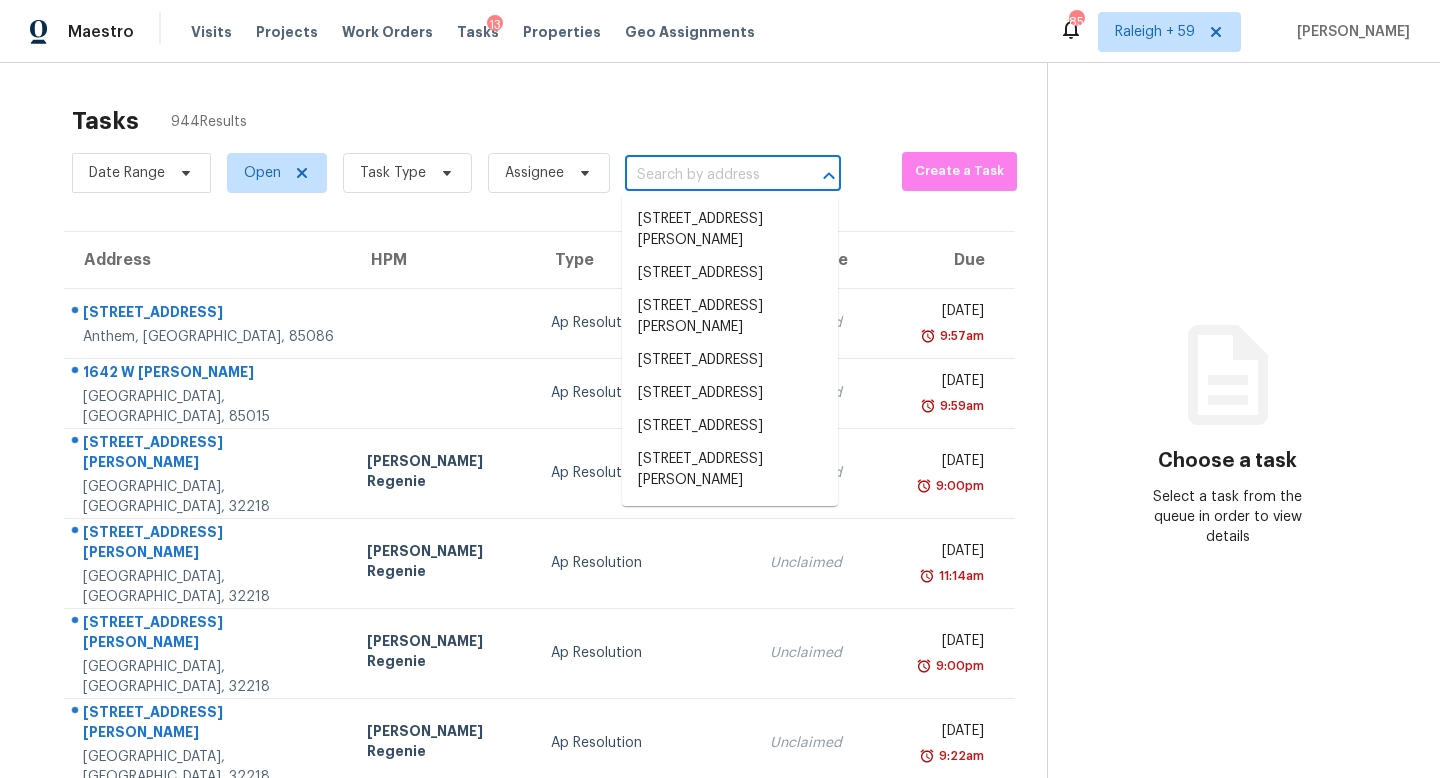 paste on "[STREET_ADDRESS][PERSON_NAME]" 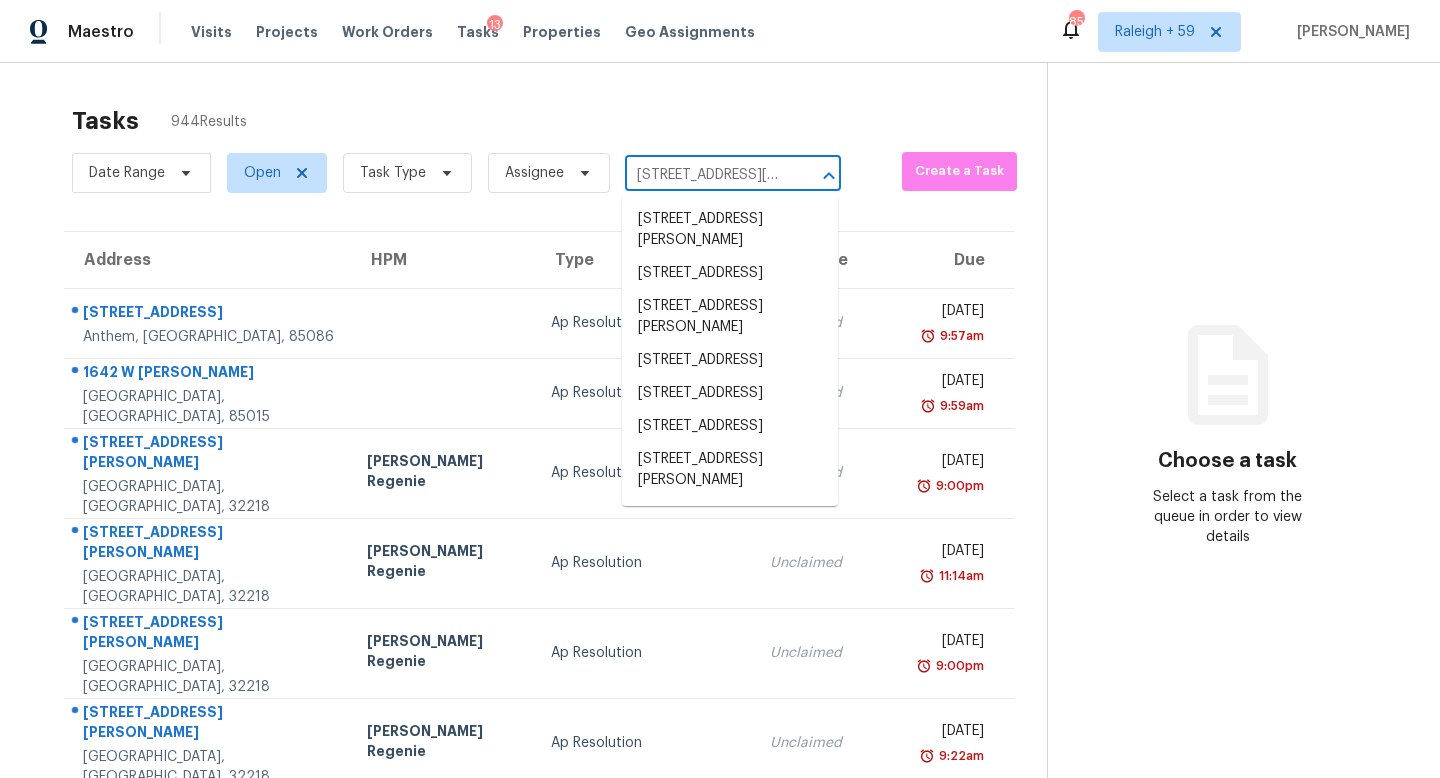 scroll, scrollTop: 0, scrollLeft: 162, axis: horizontal 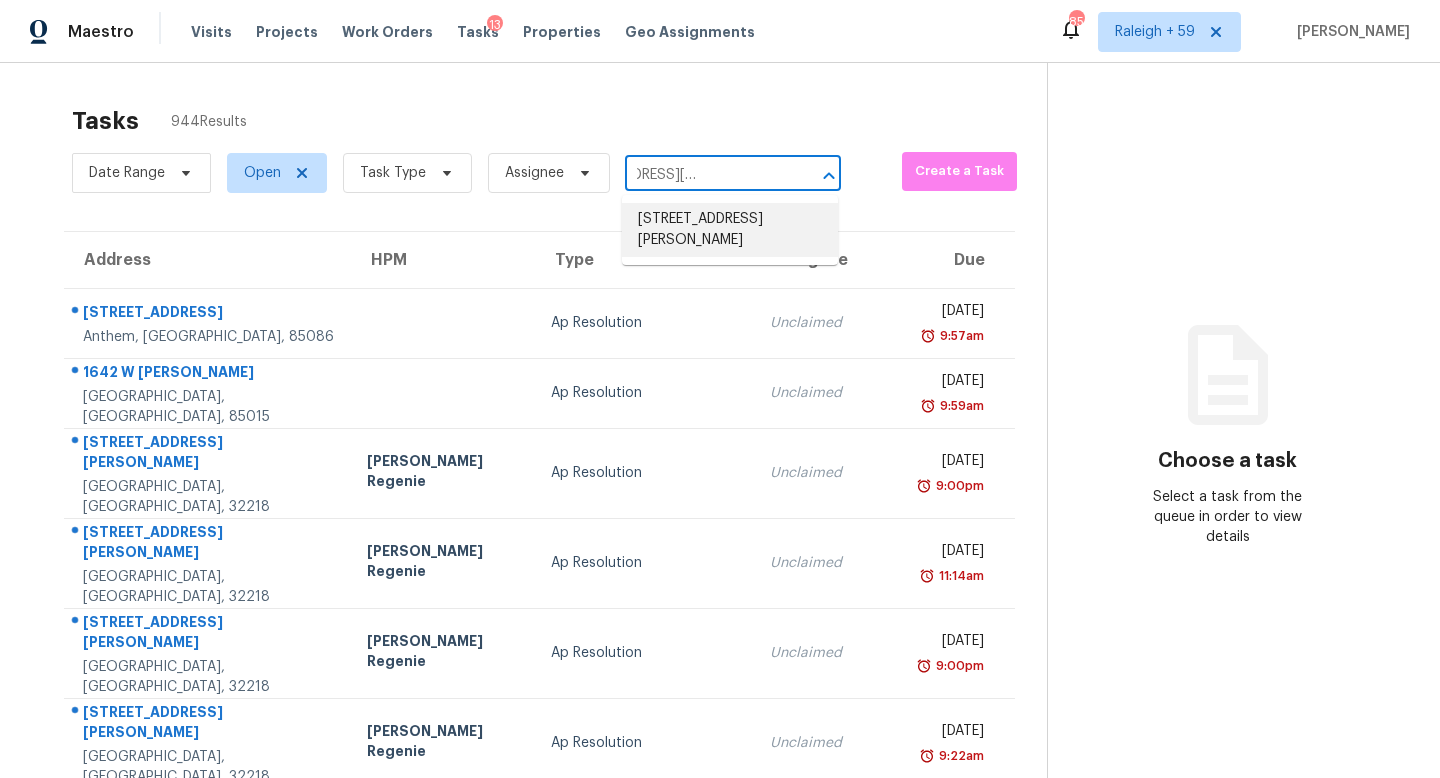 click on "[STREET_ADDRESS][PERSON_NAME]" at bounding box center (730, 230) 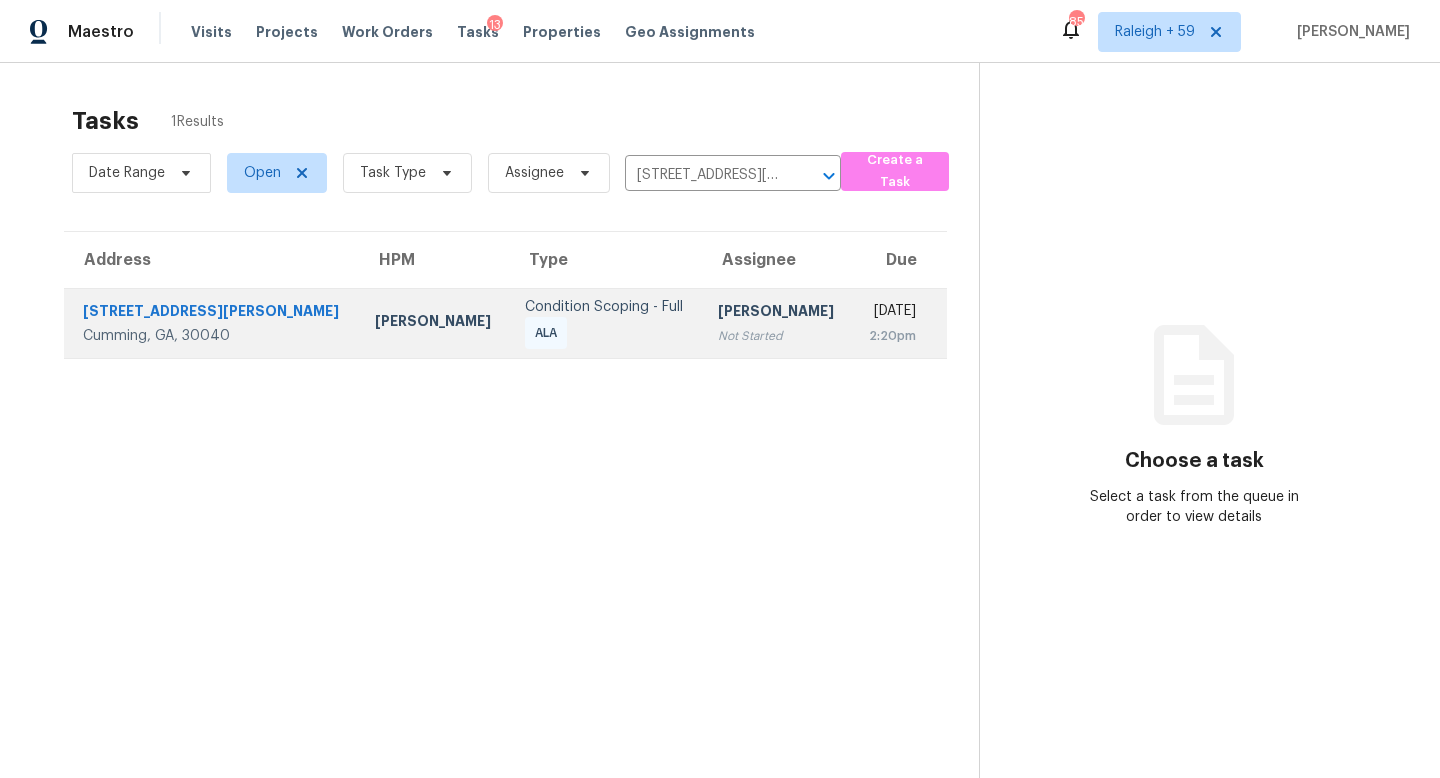 click on "[PERSON_NAME]" at bounding box center [777, 313] 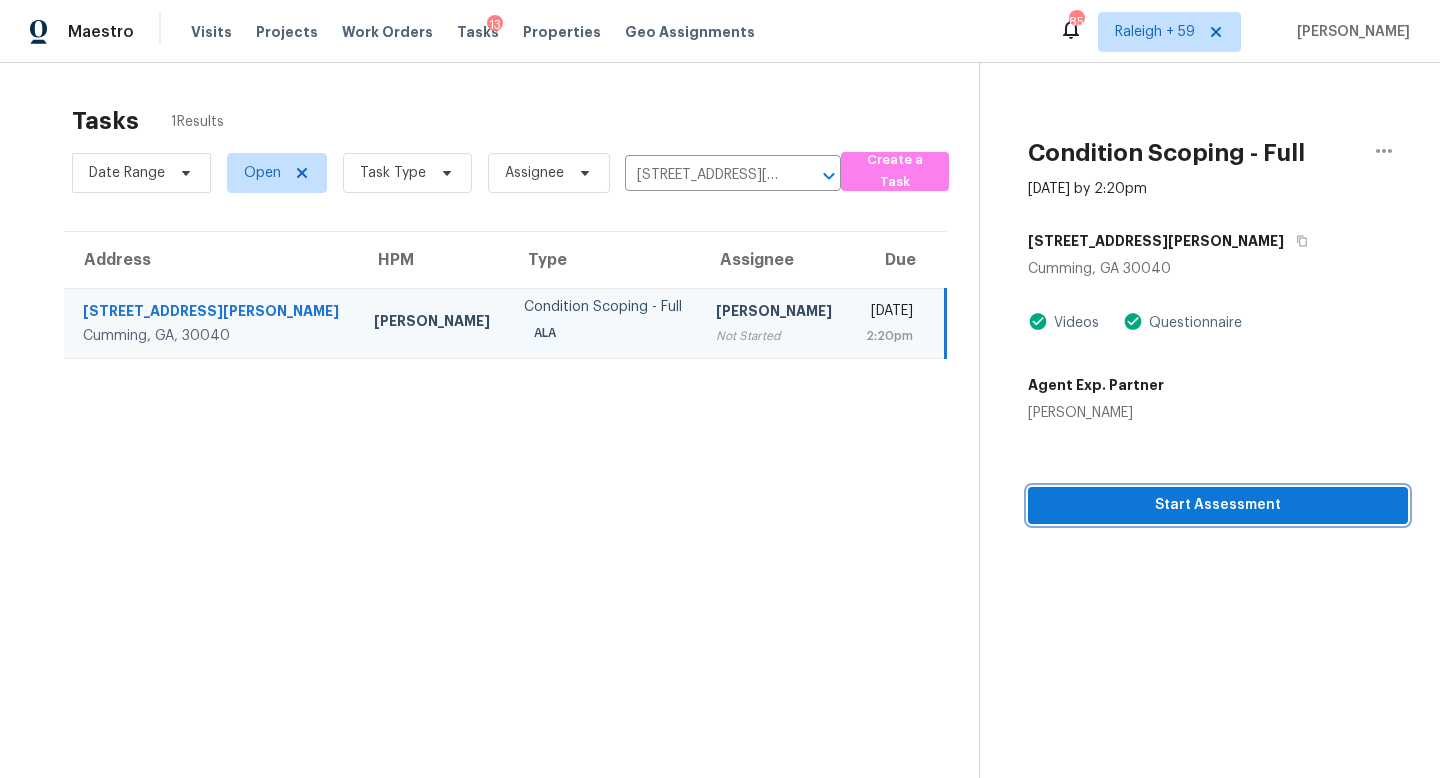 click on "Start Assessment" at bounding box center (1218, 505) 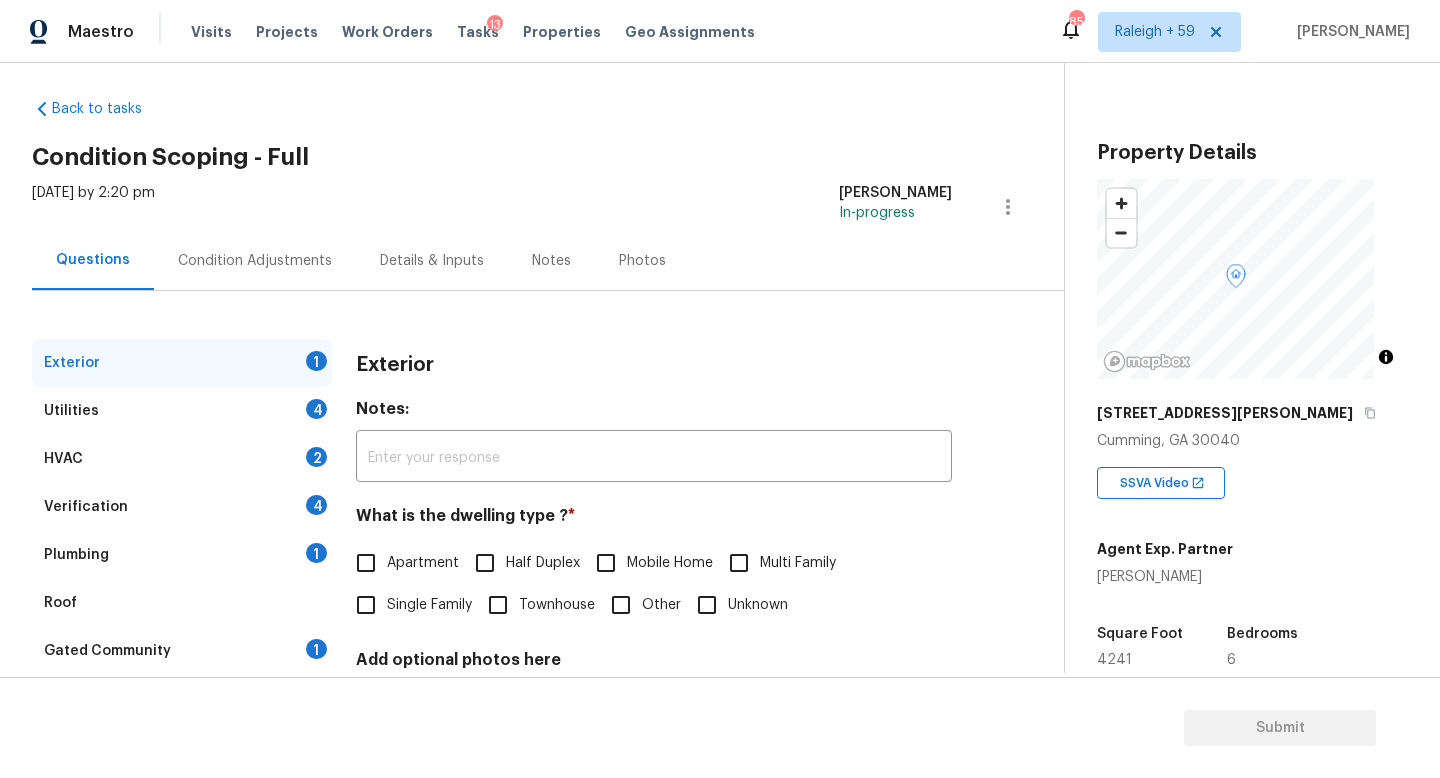 scroll, scrollTop: 181, scrollLeft: 0, axis: vertical 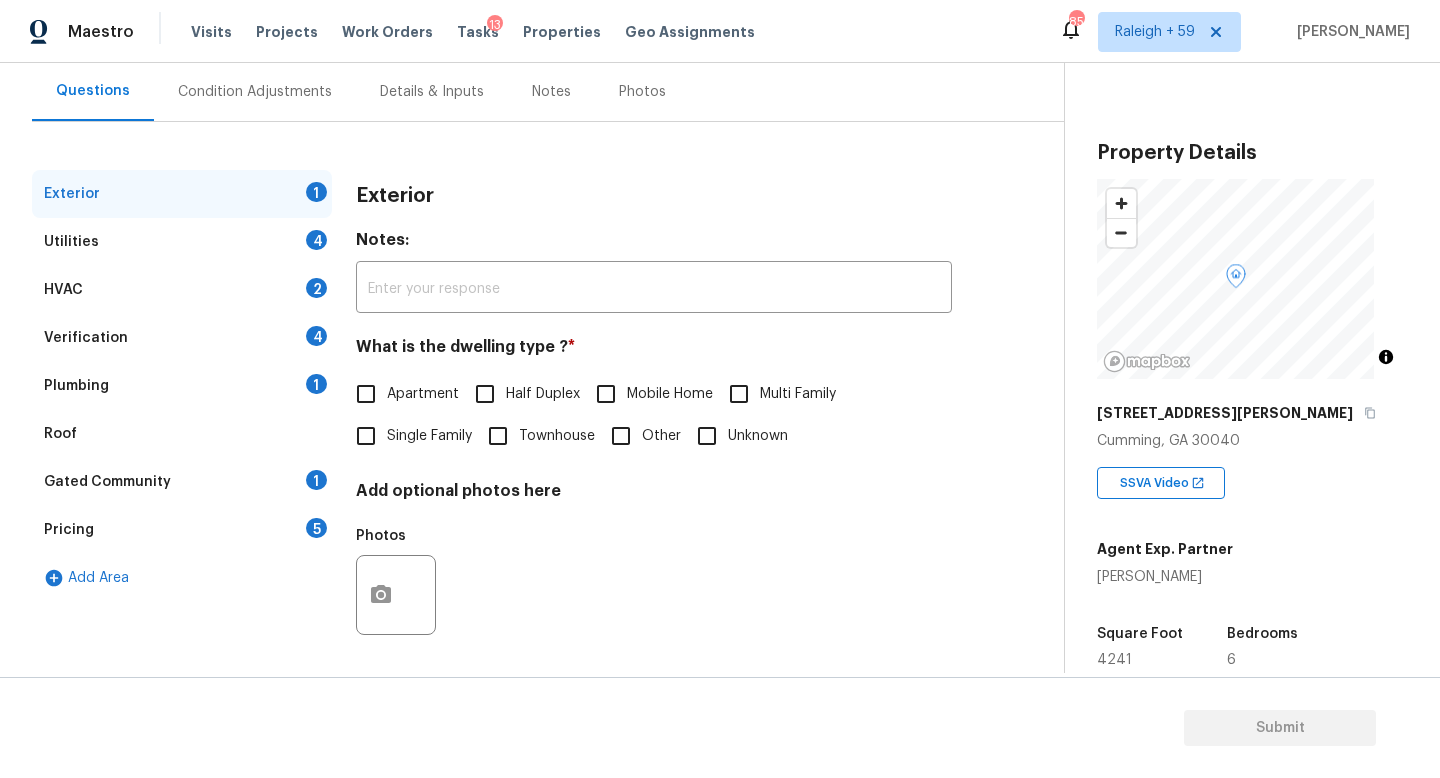 click on "Single Family" at bounding box center [429, 436] 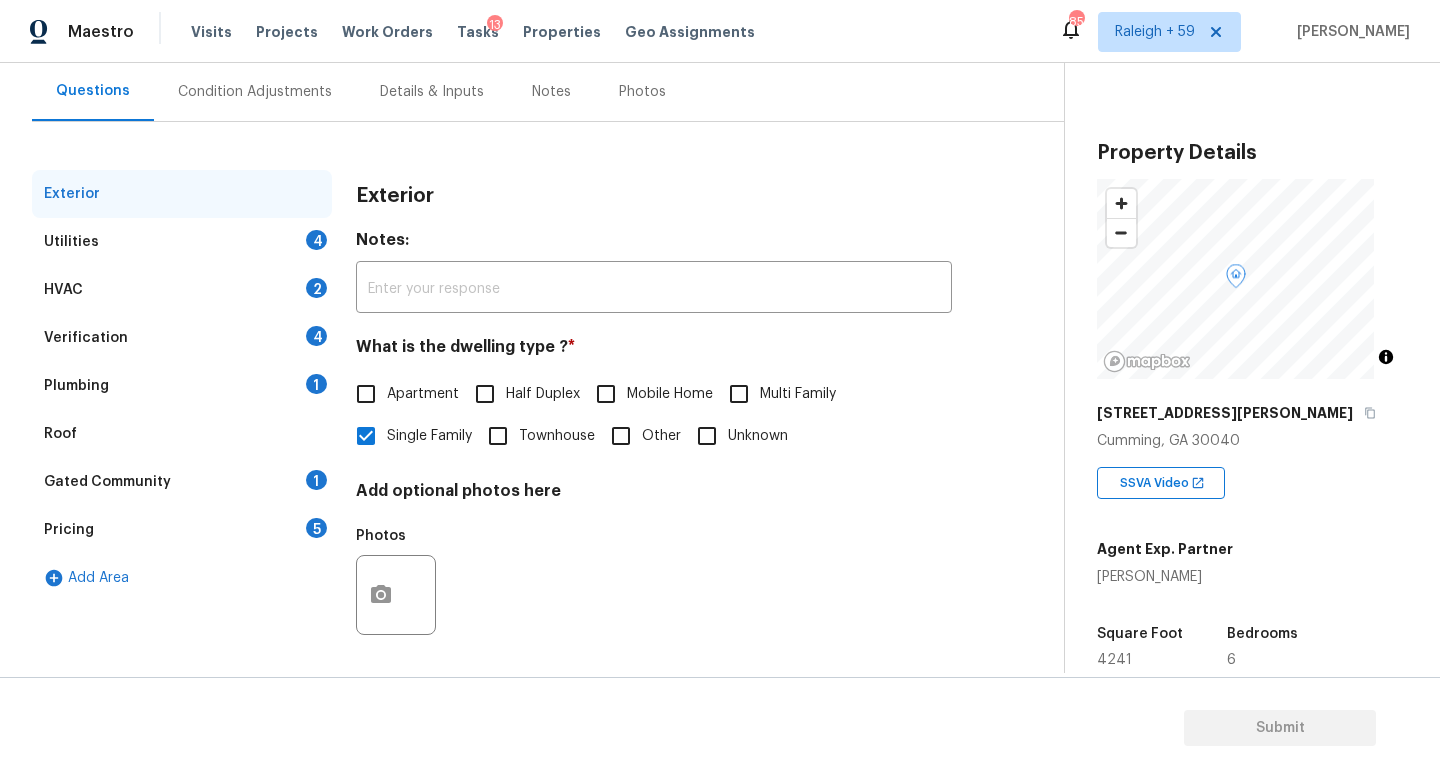 click on "Verification 4" at bounding box center [182, 338] 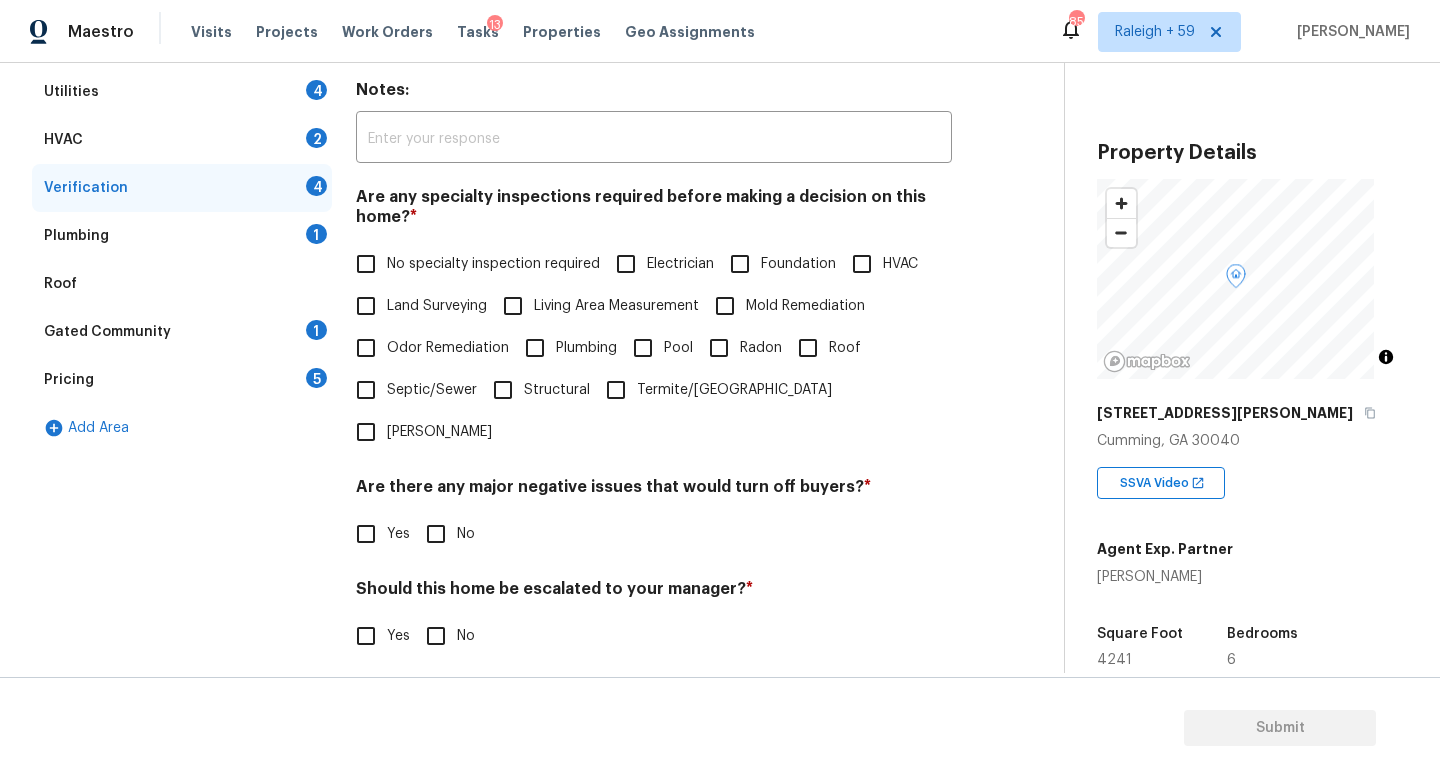 click on "No specialty inspection required" at bounding box center [493, 264] 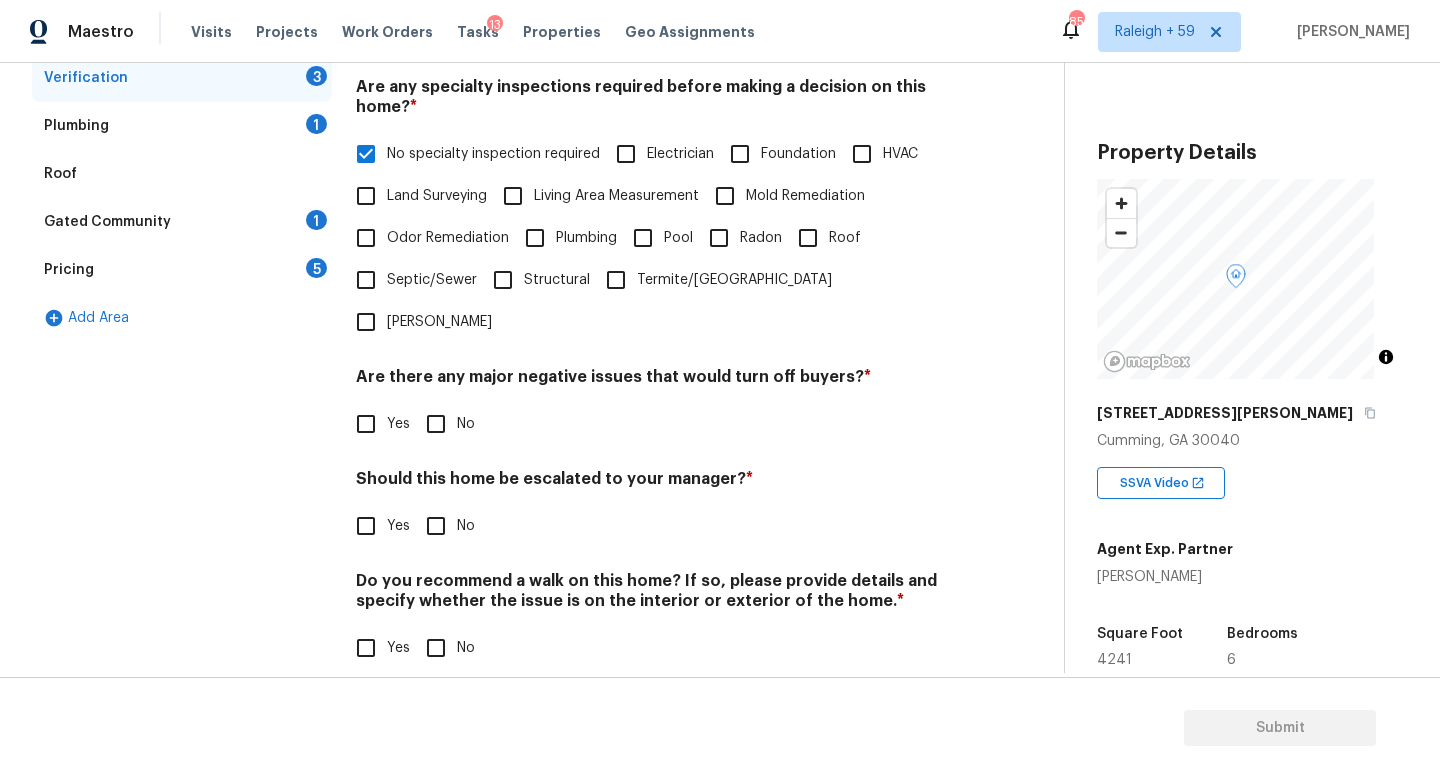 scroll, scrollTop: 482, scrollLeft: 0, axis: vertical 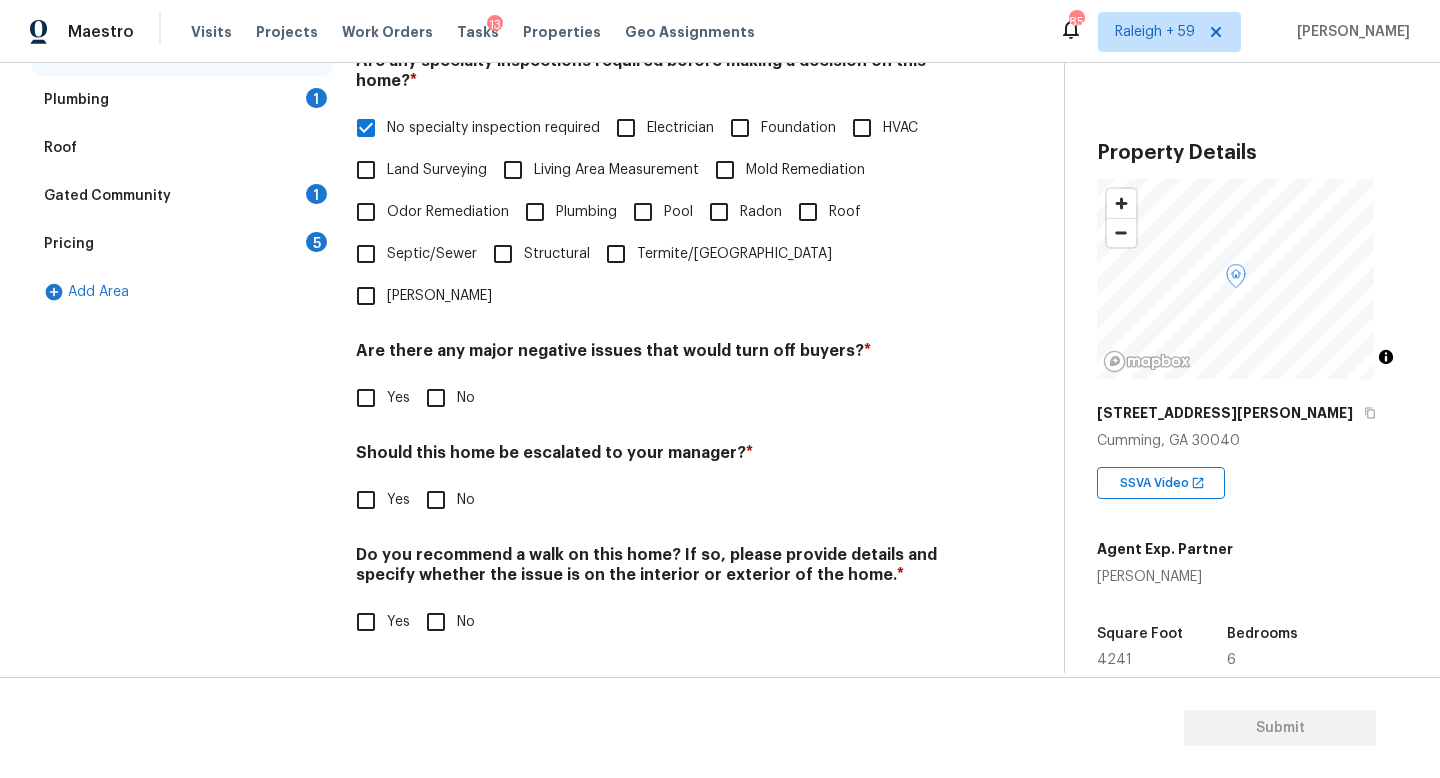 click on "No" at bounding box center (466, 398) 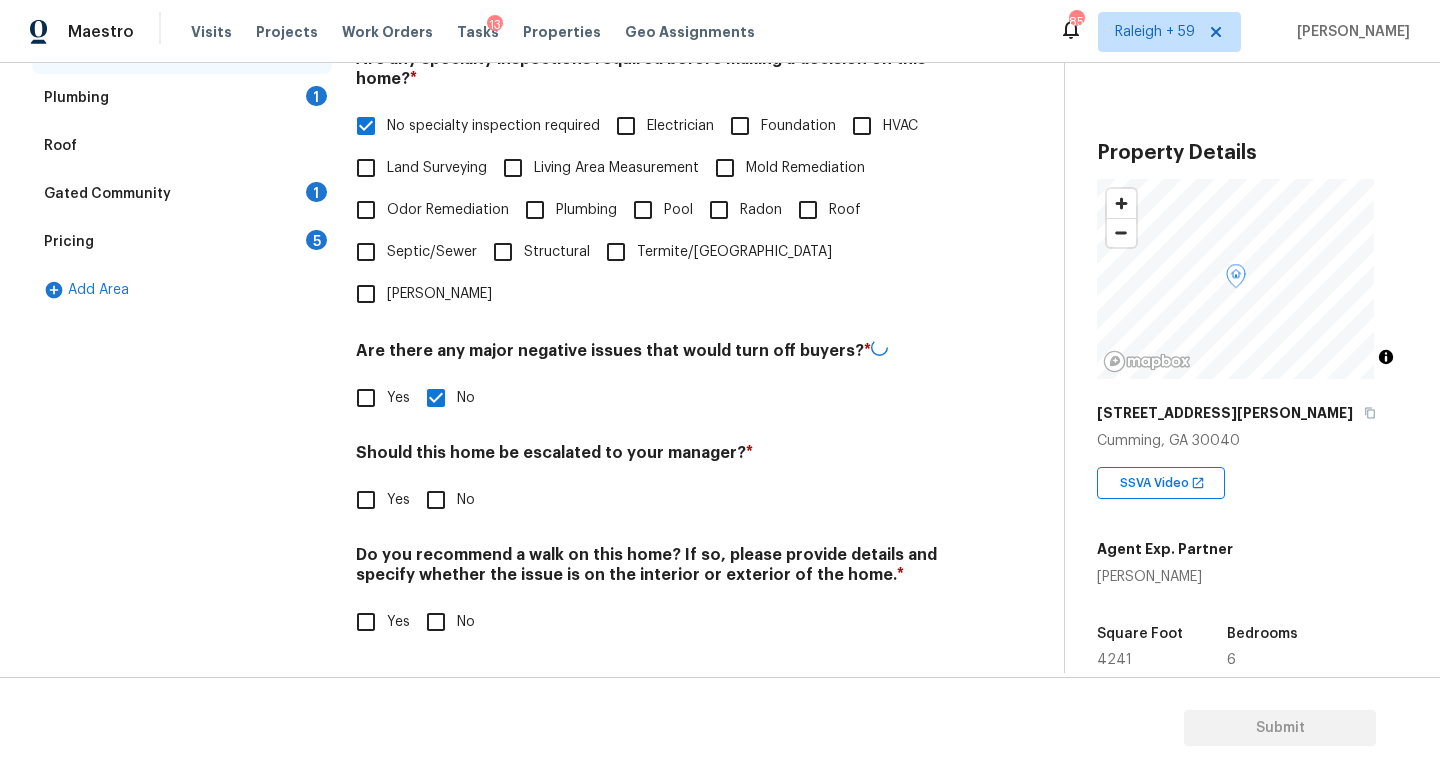 click on "Yes" at bounding box center (366, 500) 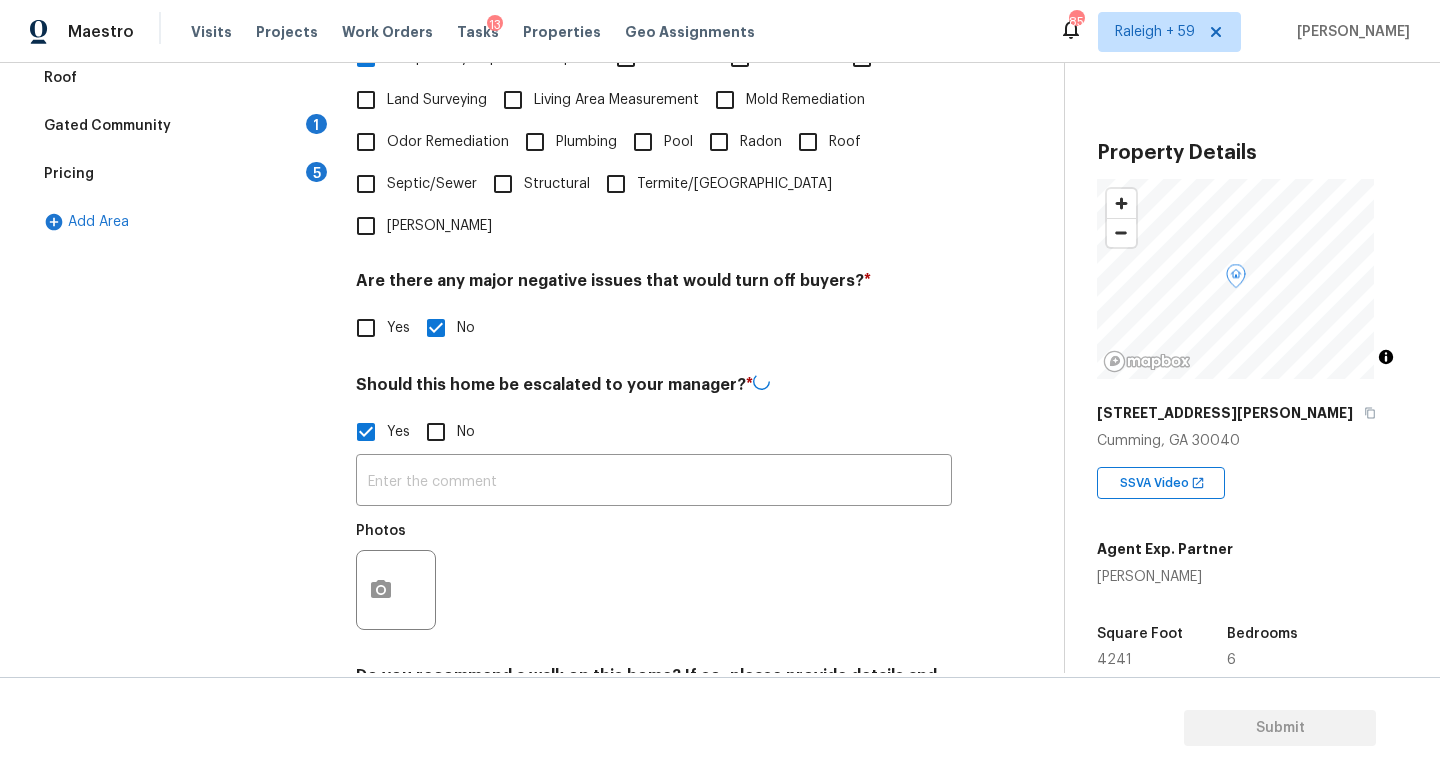 scroll, scrollTop: 672, scrollLeft: 0, axis: vertical 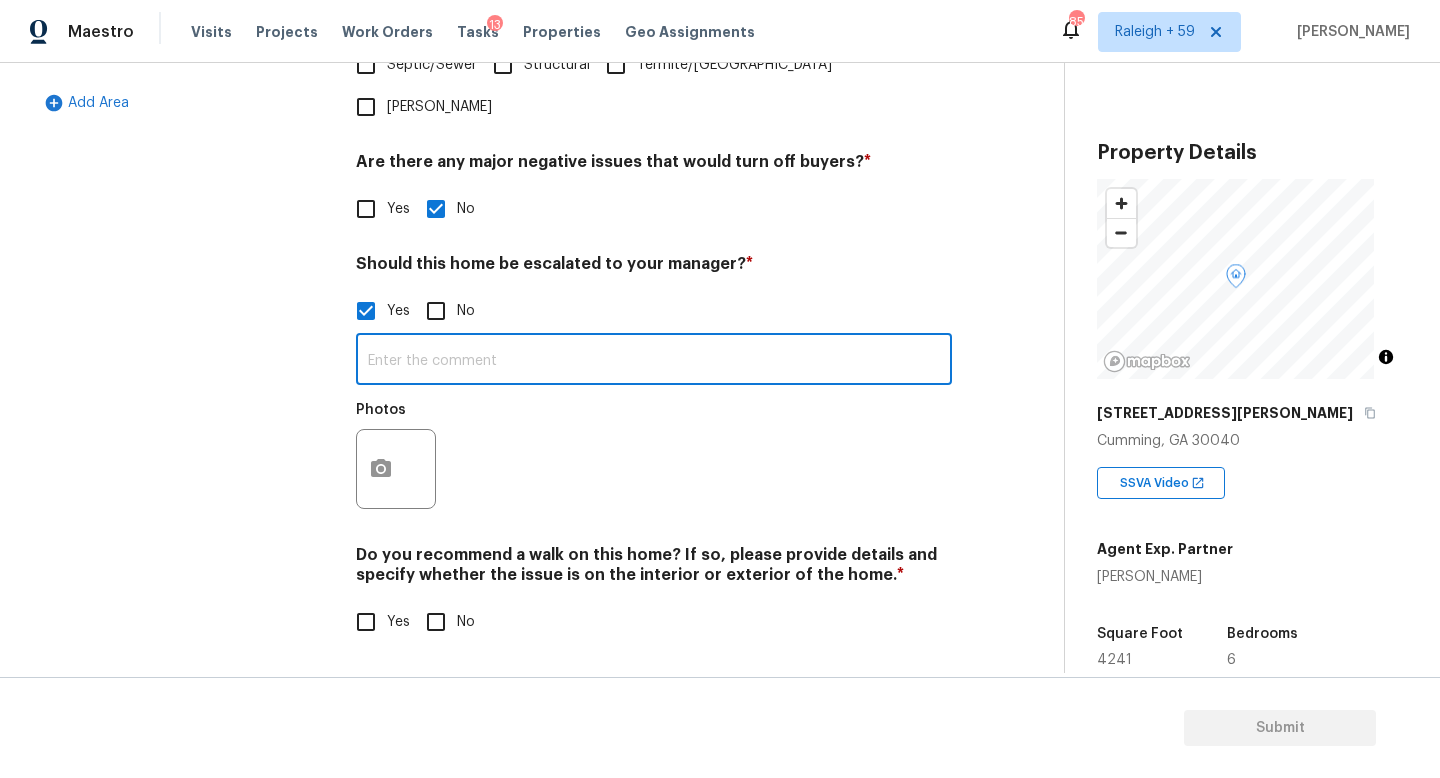 click at bounding box center [654, 361] 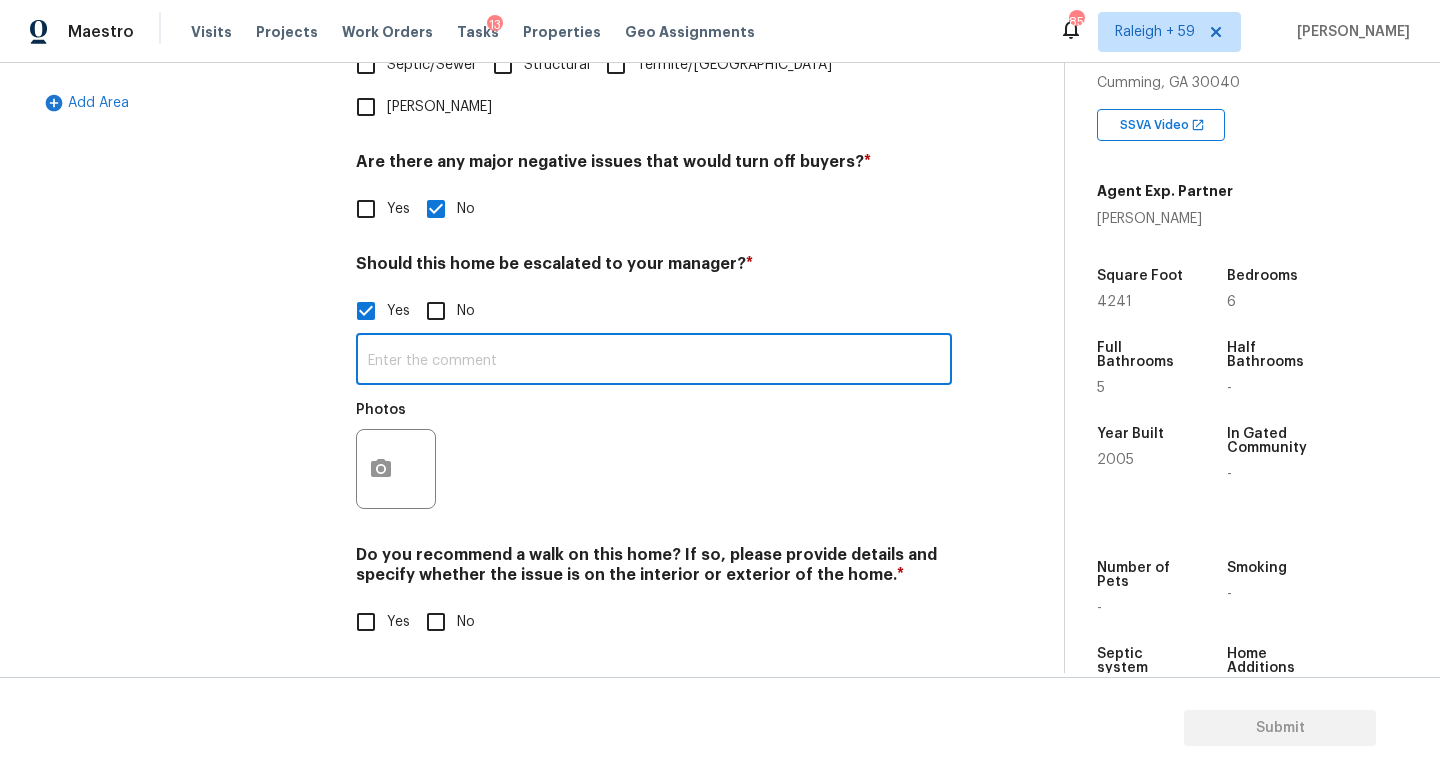scroll, scrollTop: 442, scrollLeft: 0, axis: vertical 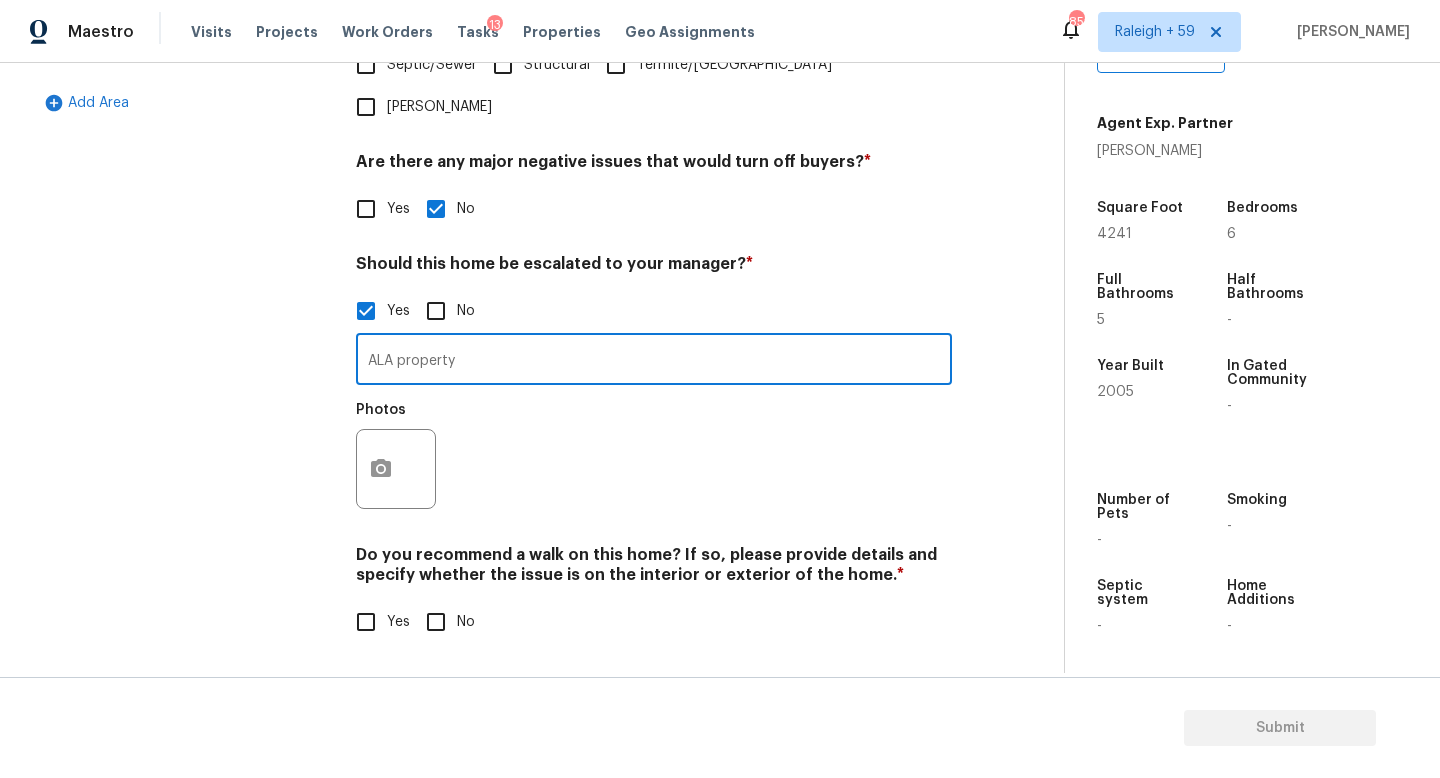 type on "ALA property" 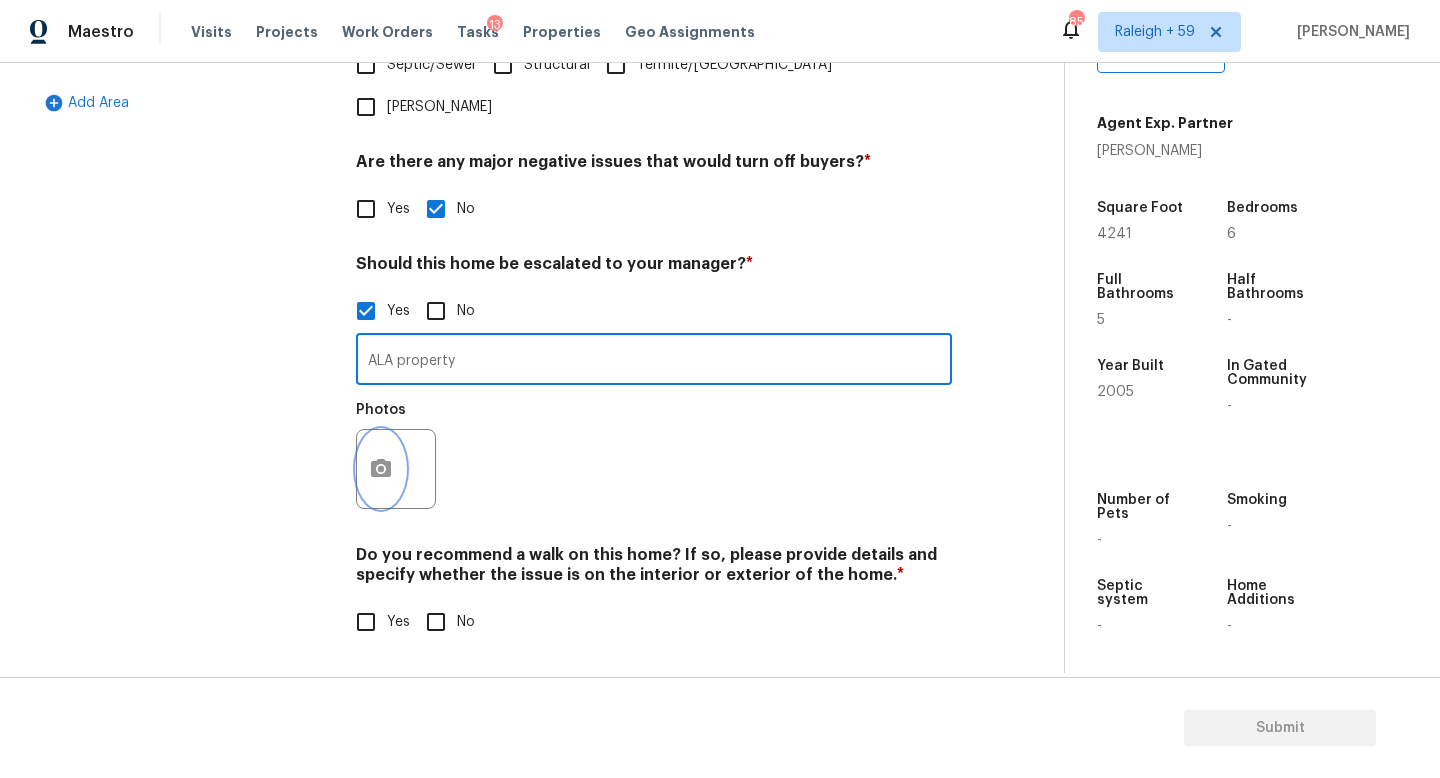 click at bounding box center [381, 469] 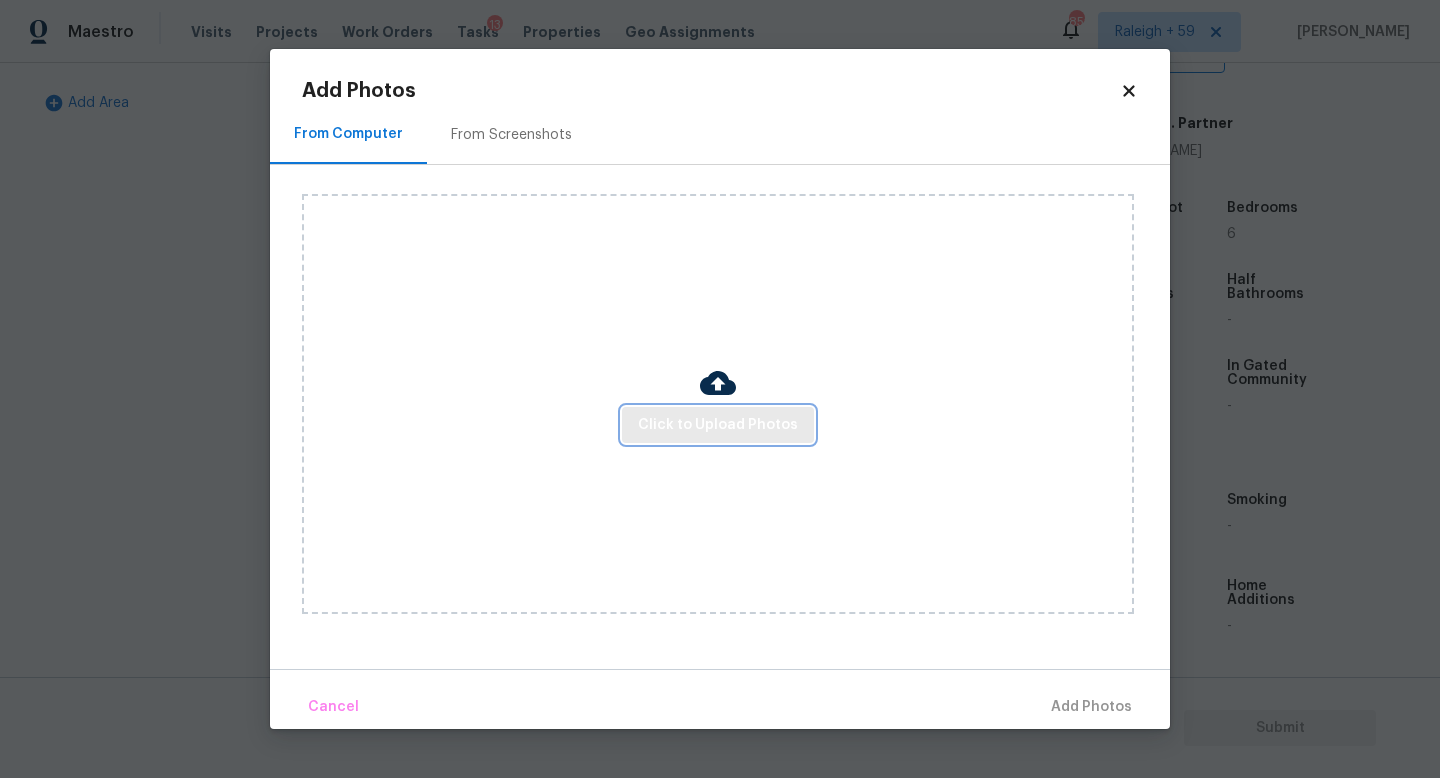 click on "Click to Upload Photos" at bounding box center (718, 425) 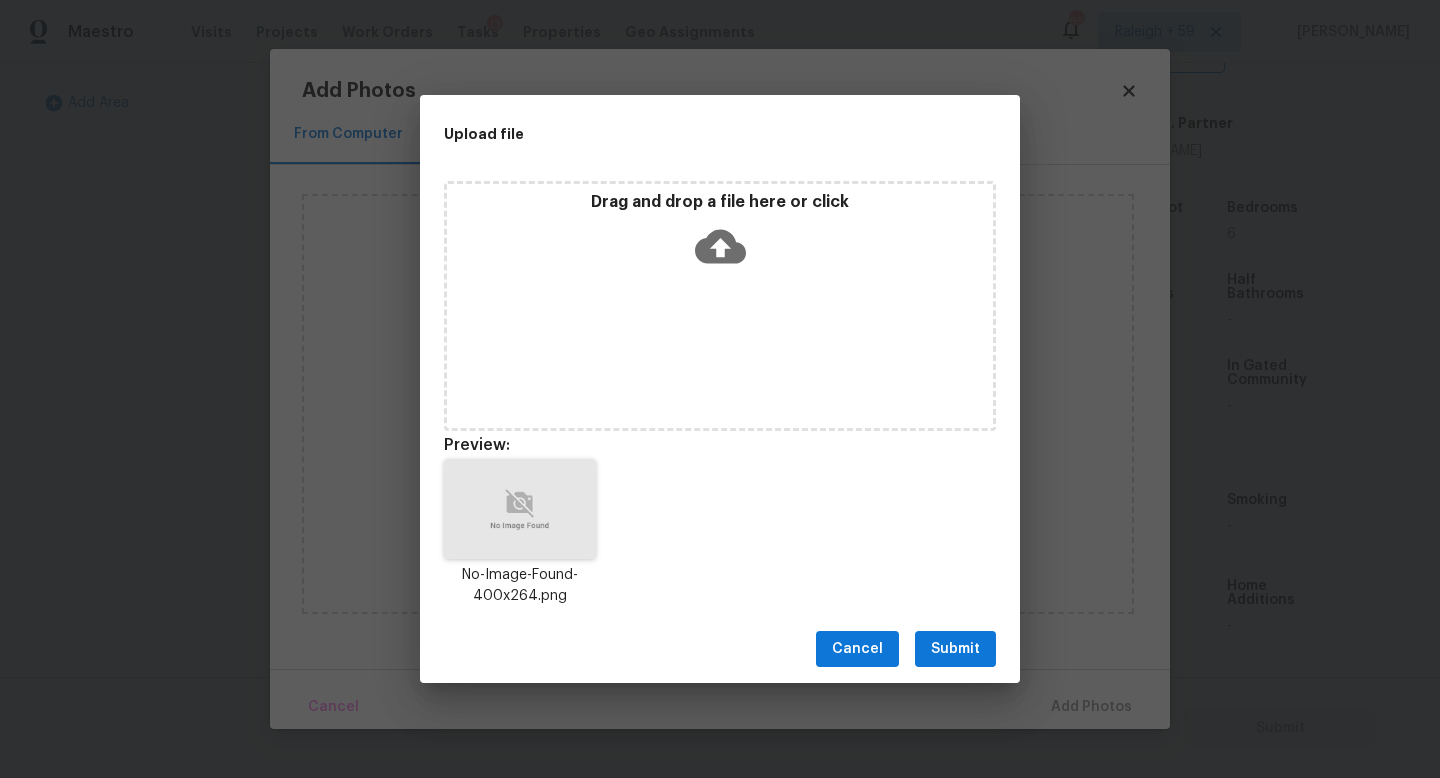 click on "Cancel Submit" at bounding box center (720, 649) 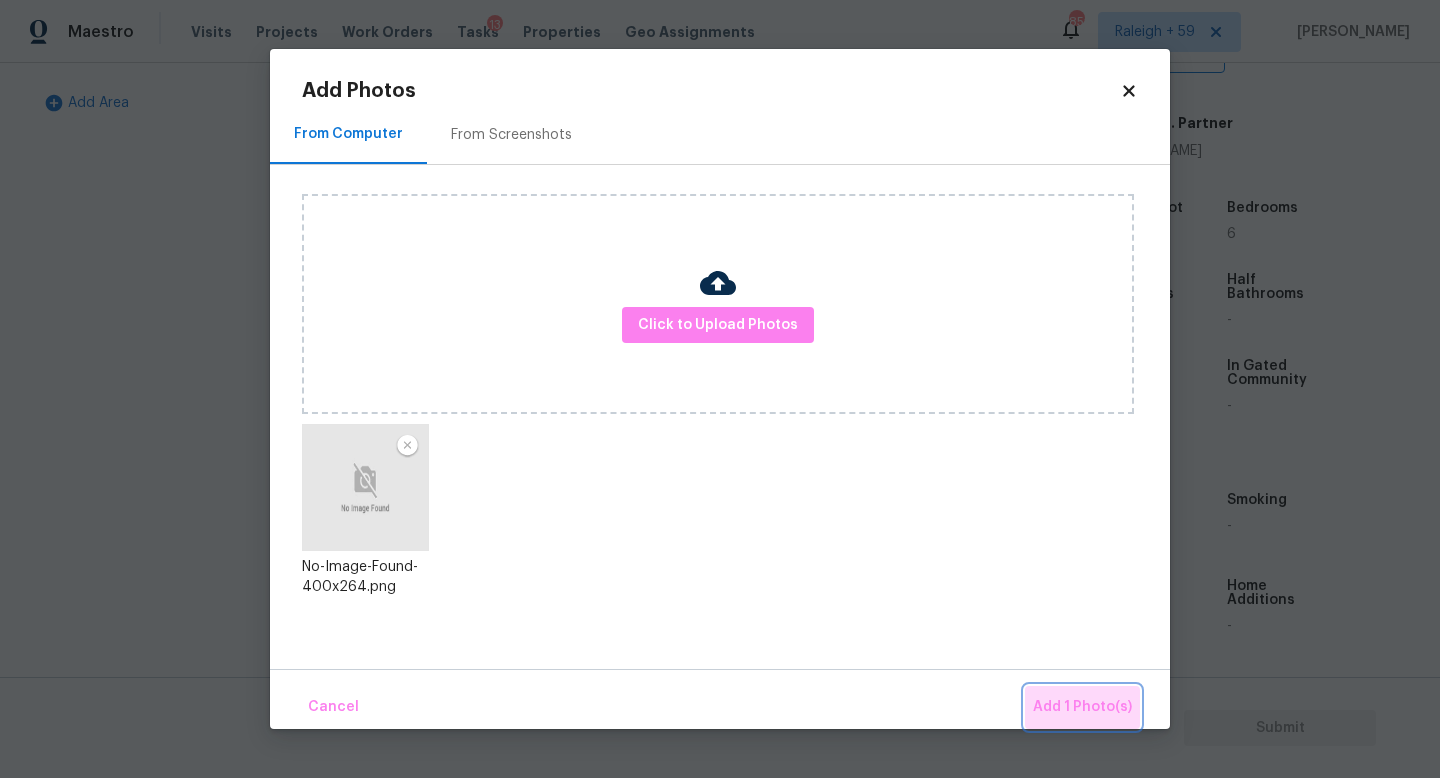 click on "Add 1 Photo(s)" at bounding box center [1082, 707] 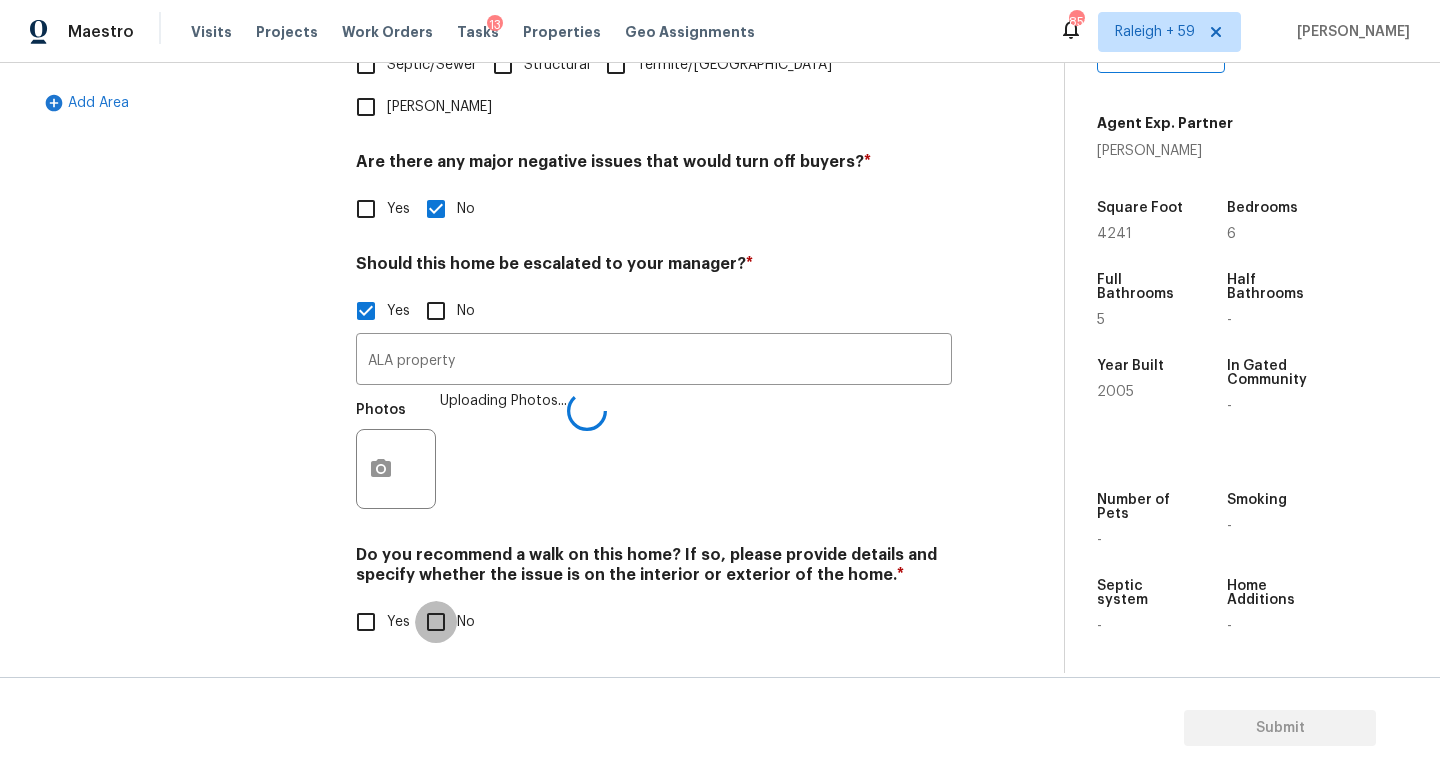 click on "No" at bounding box center (436, 622) 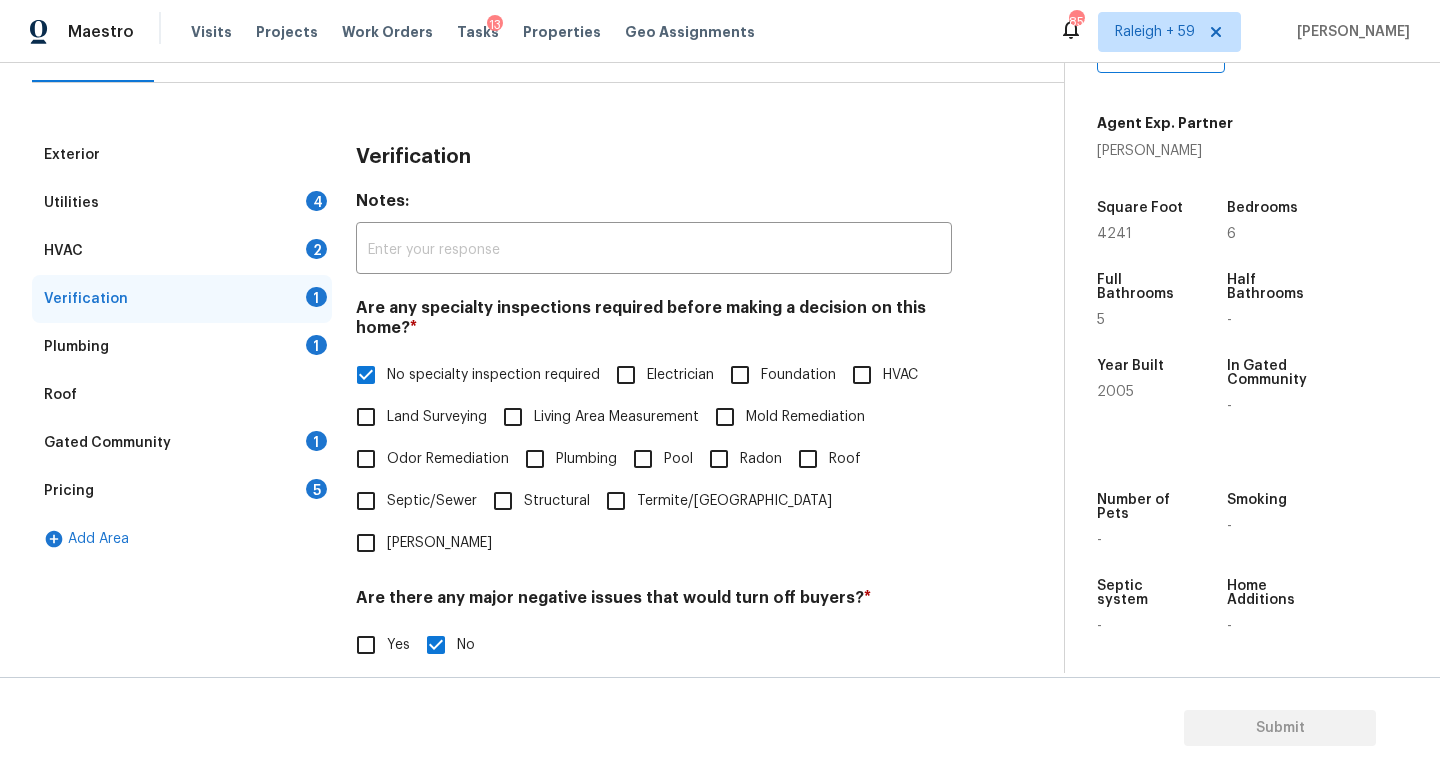 scroll, scrollTop: 44, scrollLeft: 0, axis: vertical 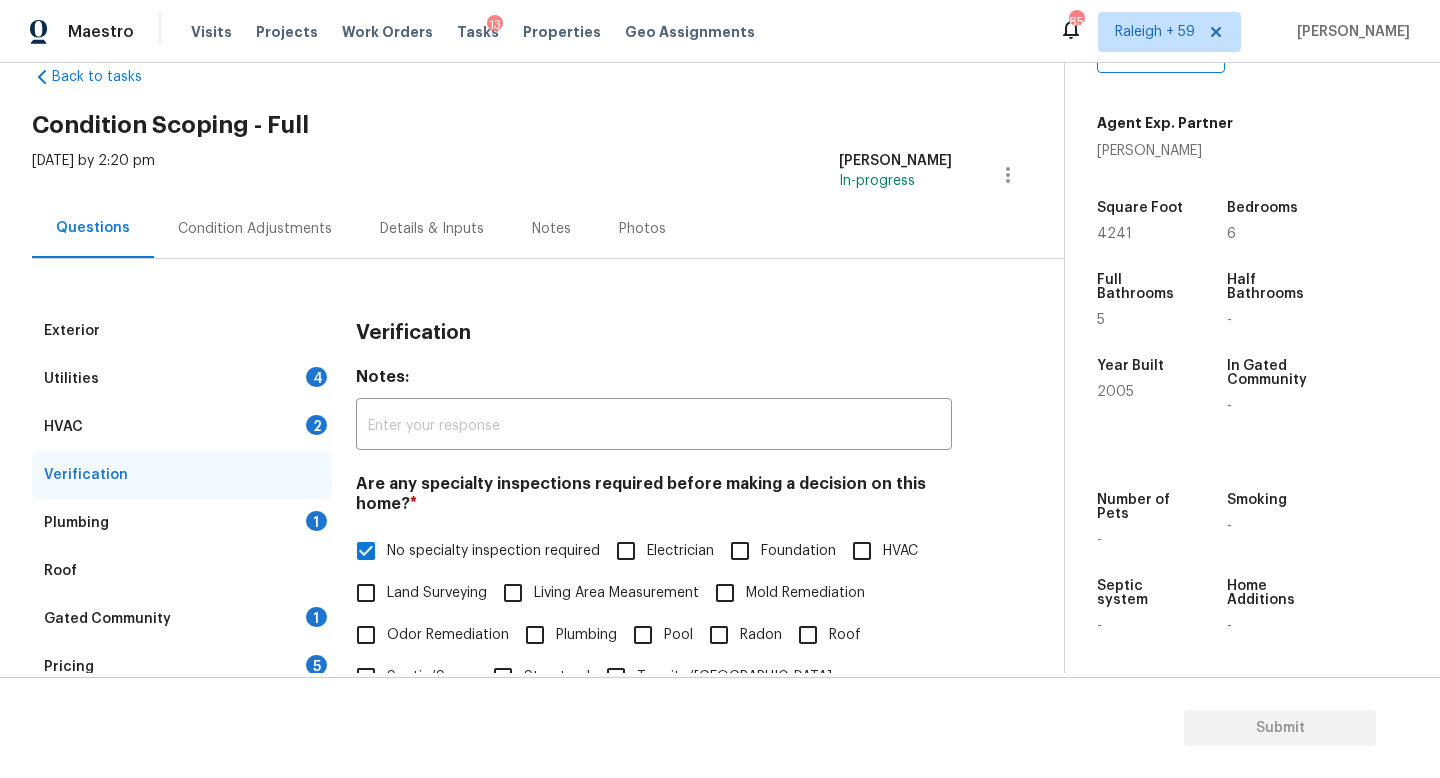 click on "Plumbing 1" at bounding box center (182, 523) 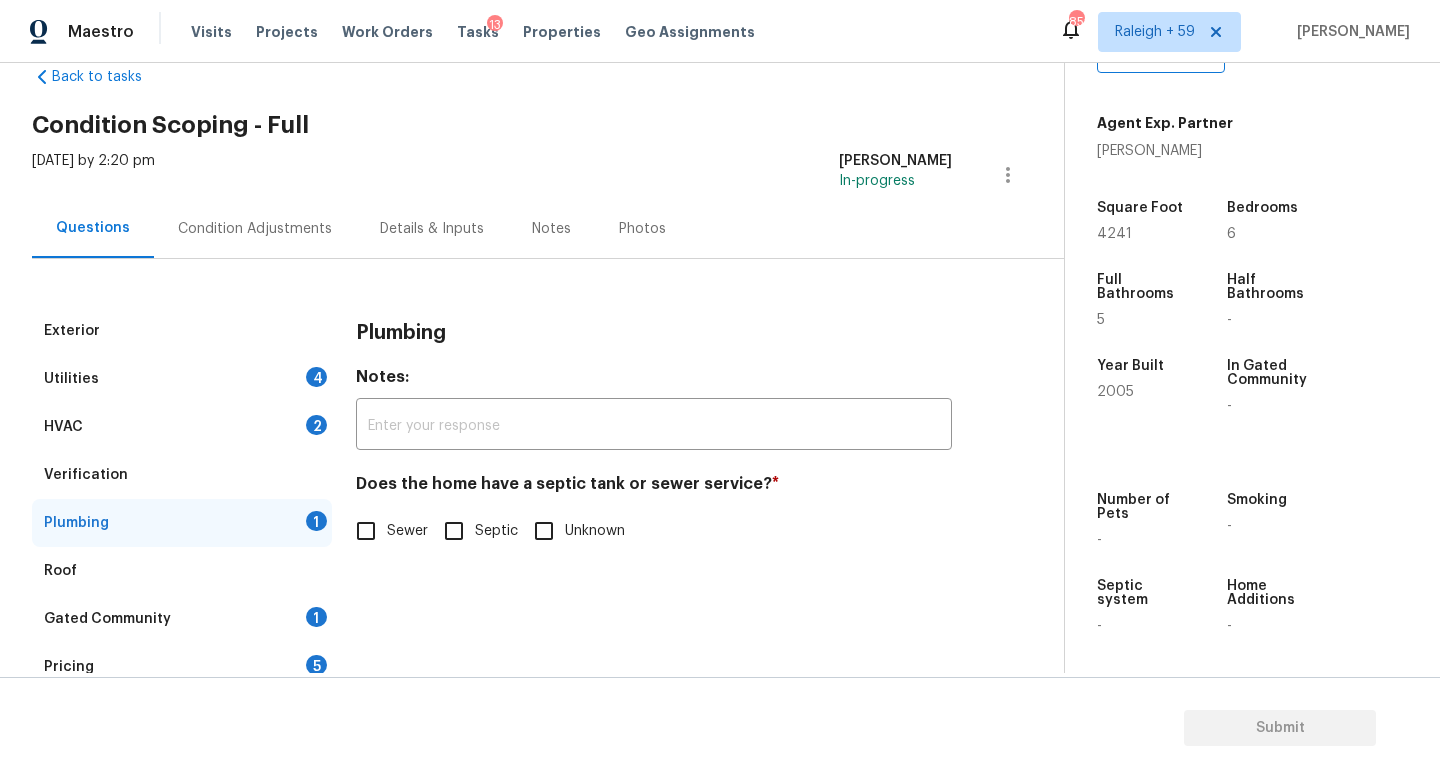 click on "Sewer" at bounding box center (407, 531) 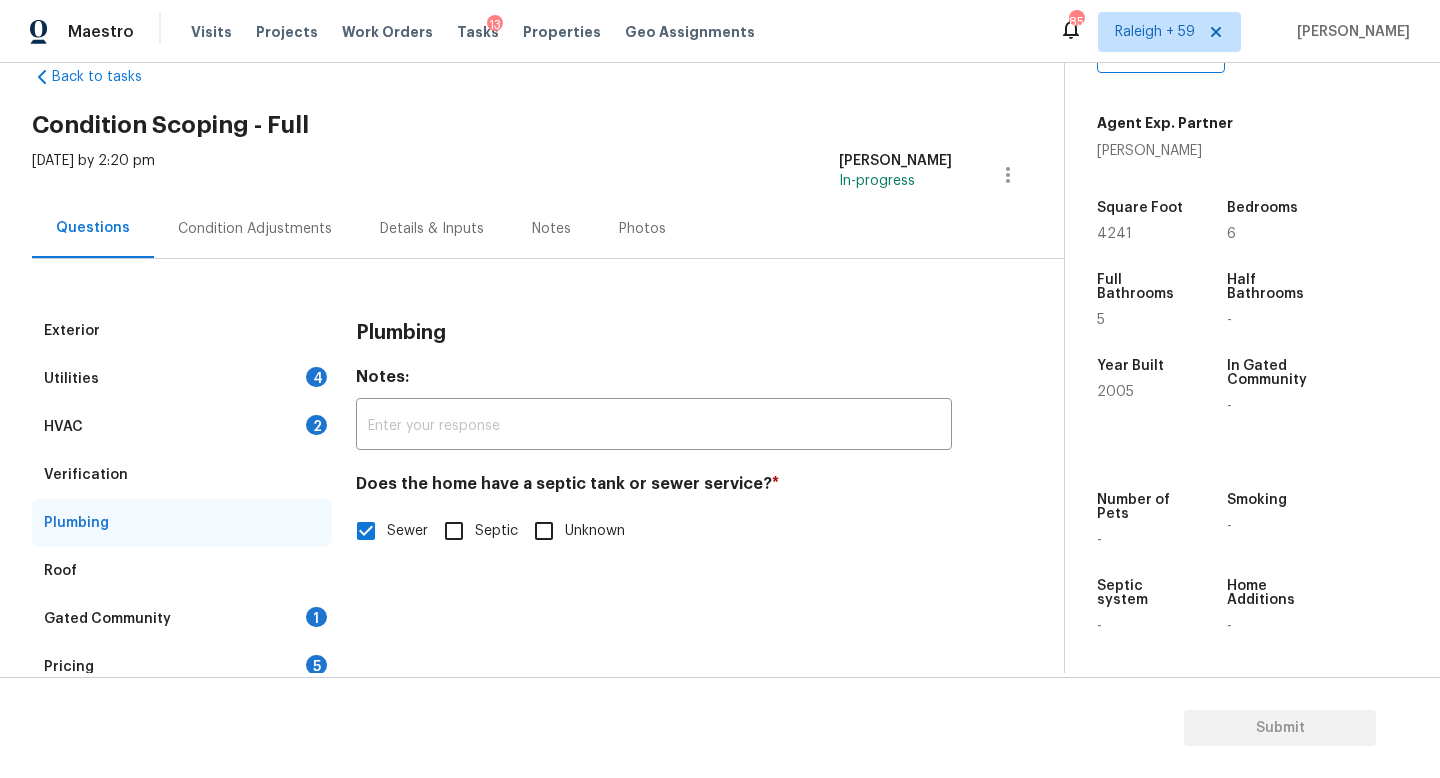 drag, startPoint x: 443, startPoint y: 189, endPoint x: 440, endPoint y: 211, distance: 22.203604 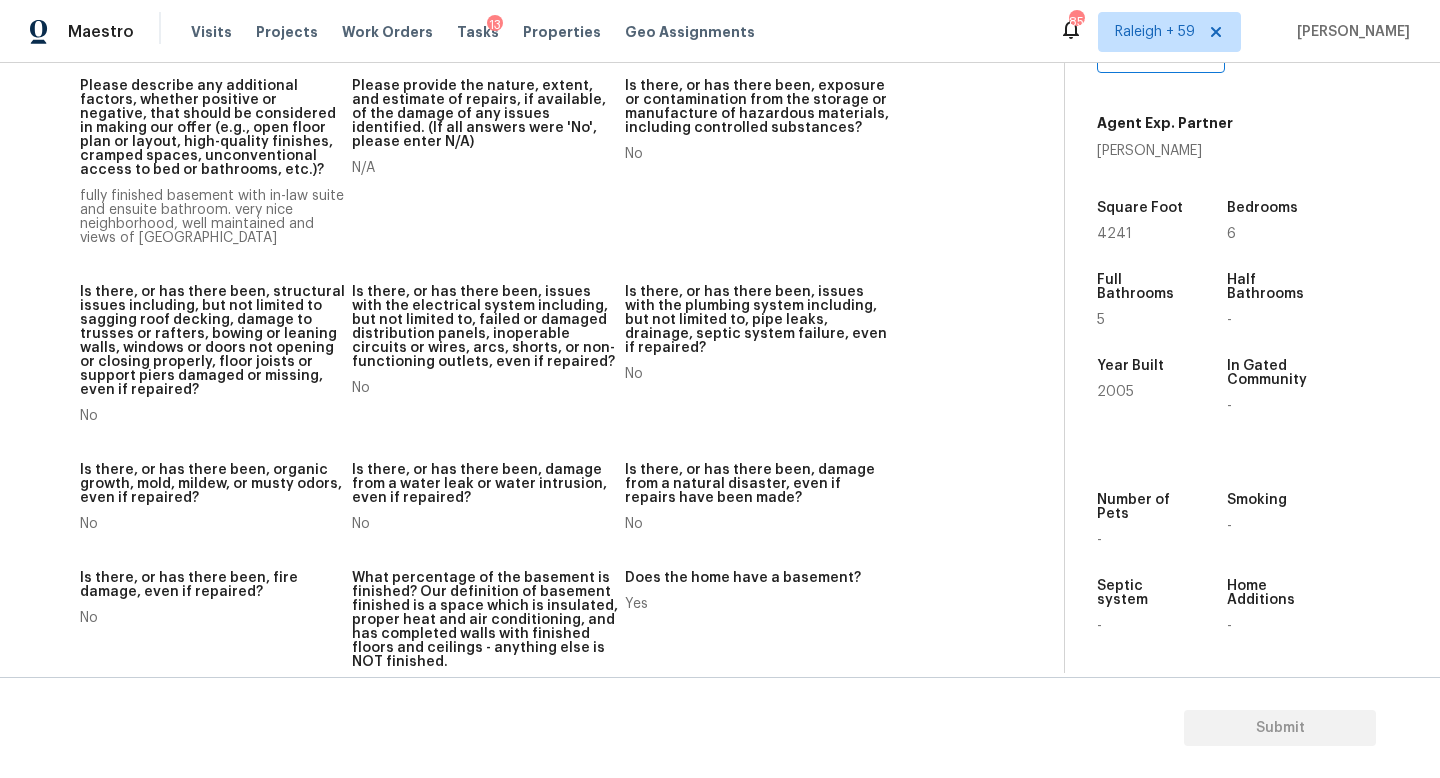 scroll, scrollTop: 182, scrollLeft: 0, axis: vertical 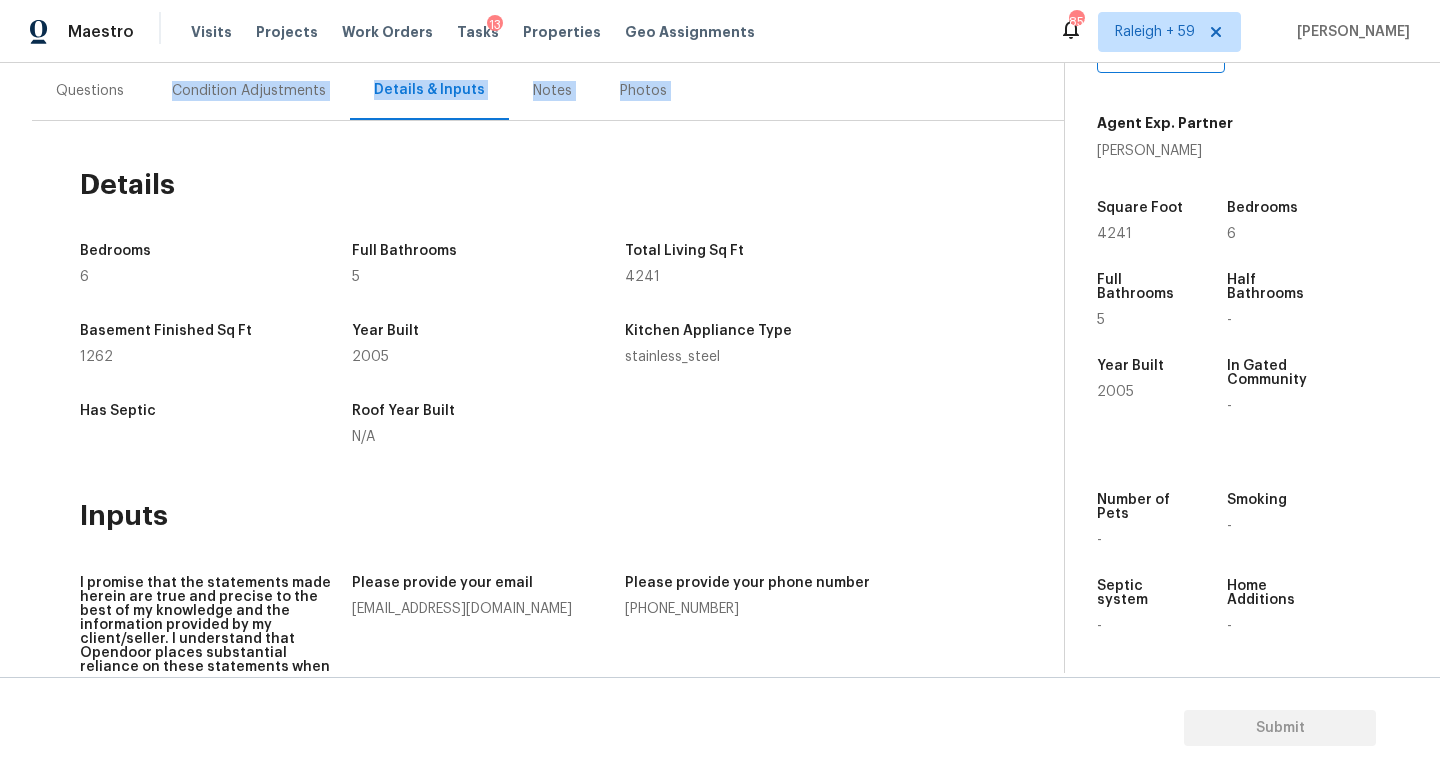 drag, startPoint x: 119, startPoint y: 120, endPoint x: 118, endPoint y: 109, distance: 11.045361 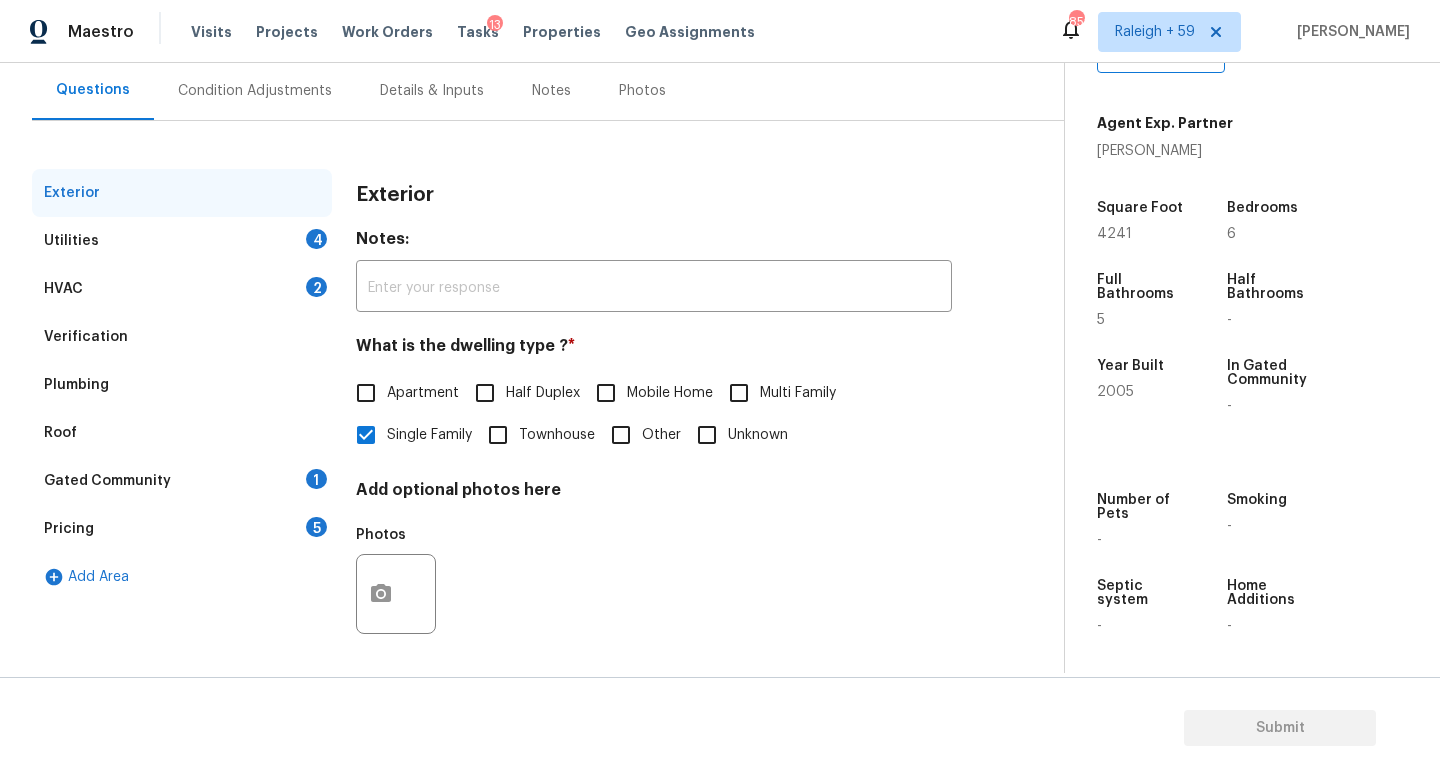 scroll, scrollTop: 181, scrollLeft: 0, axis: vertical 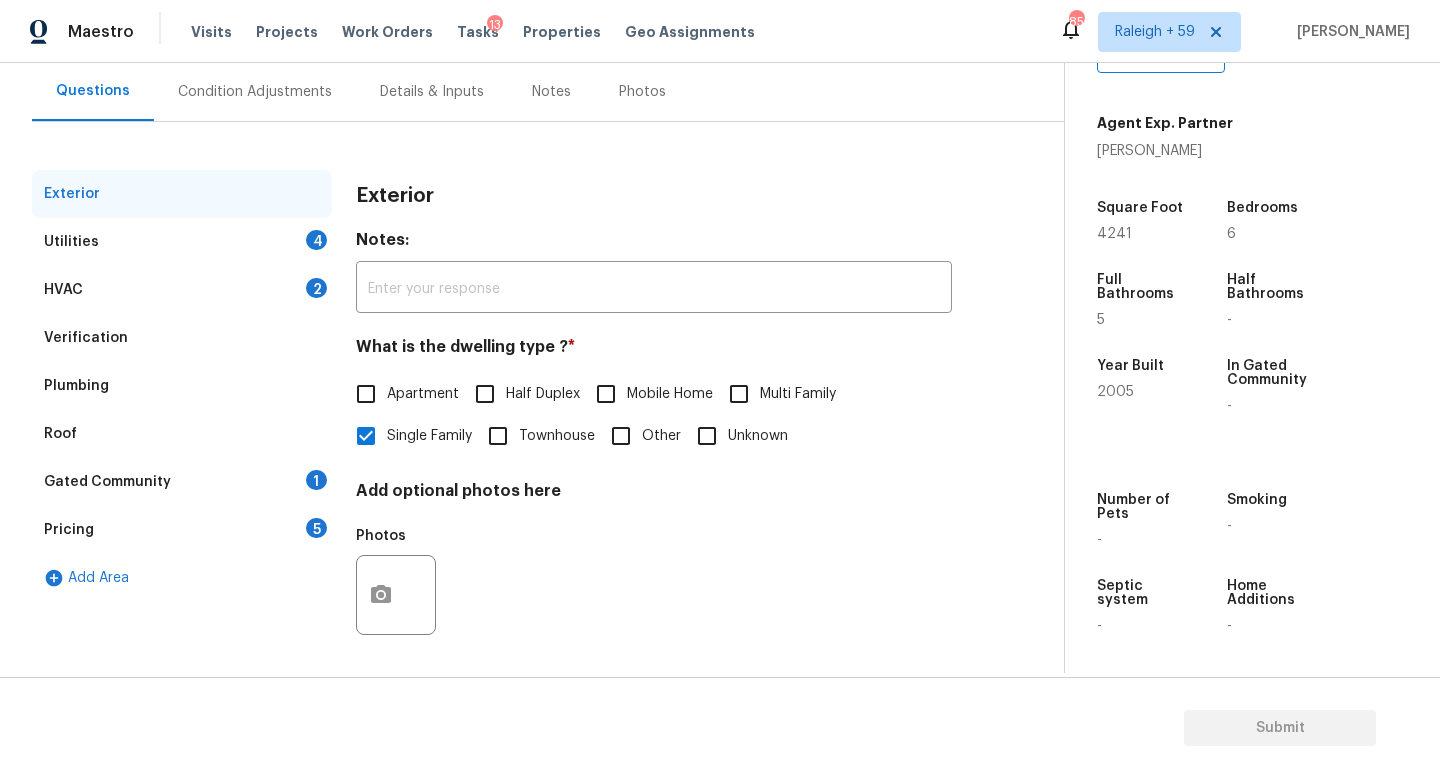 click on "Plumbing" at bounding box center [182, 386] 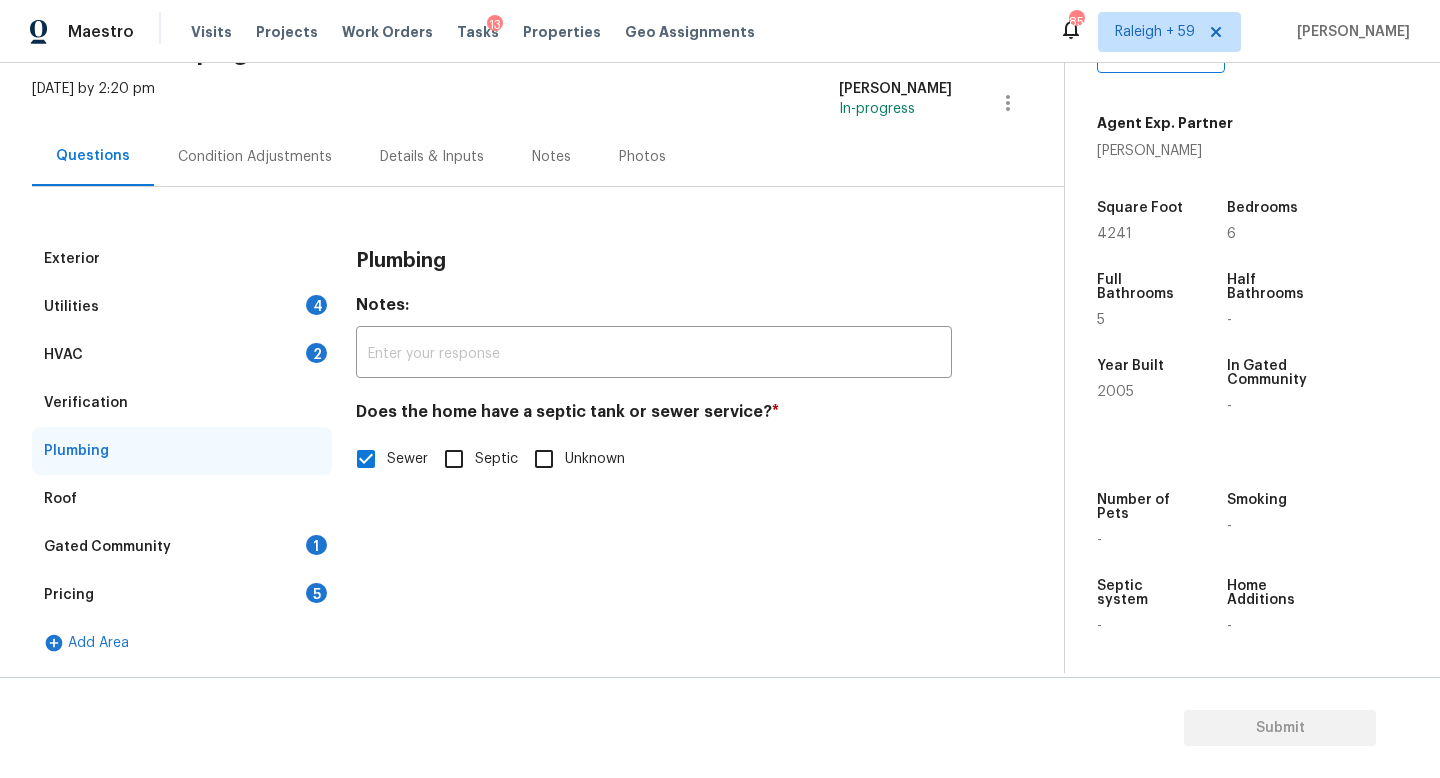 click on "Septic" at bounding box center [496, 459] 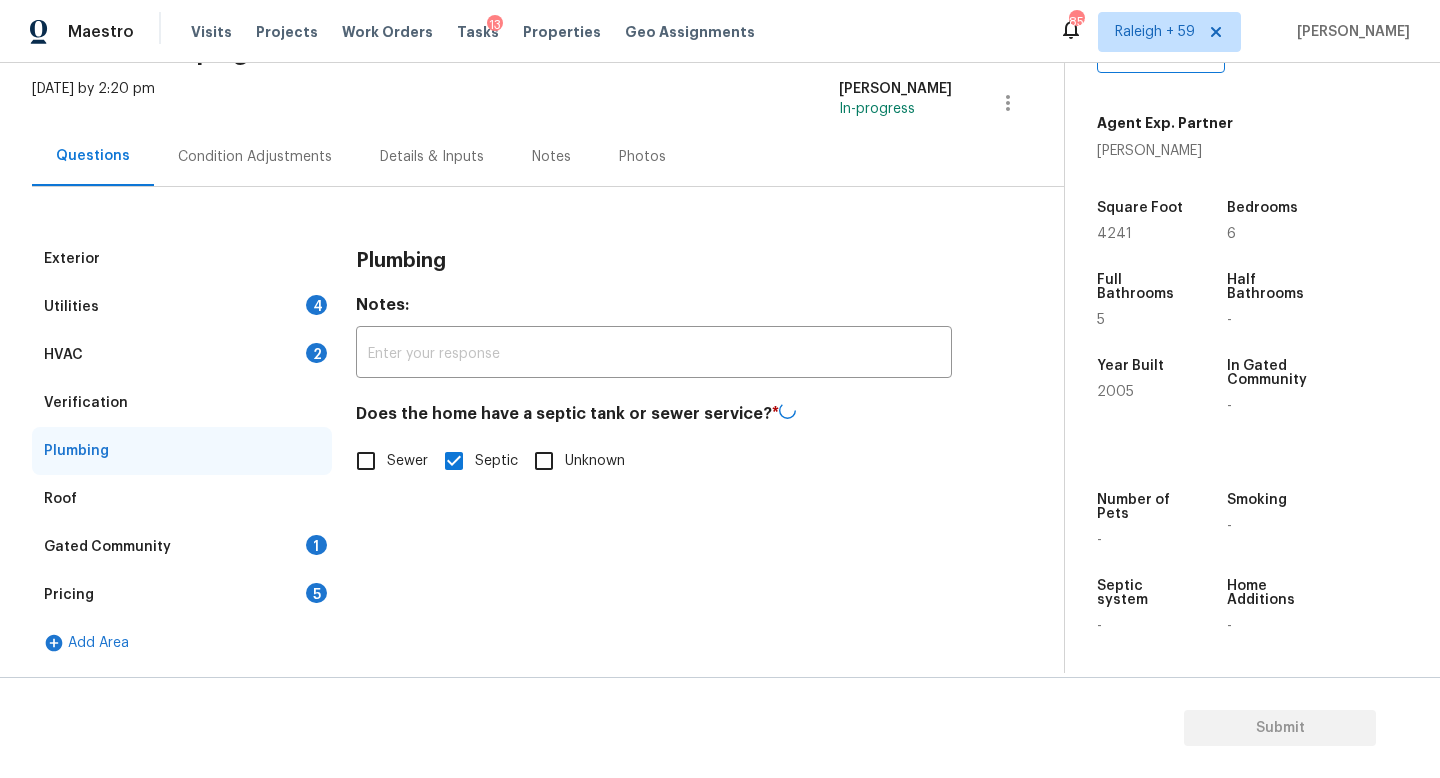 click on "Gated Community 1" at bounding box center (182, 547) 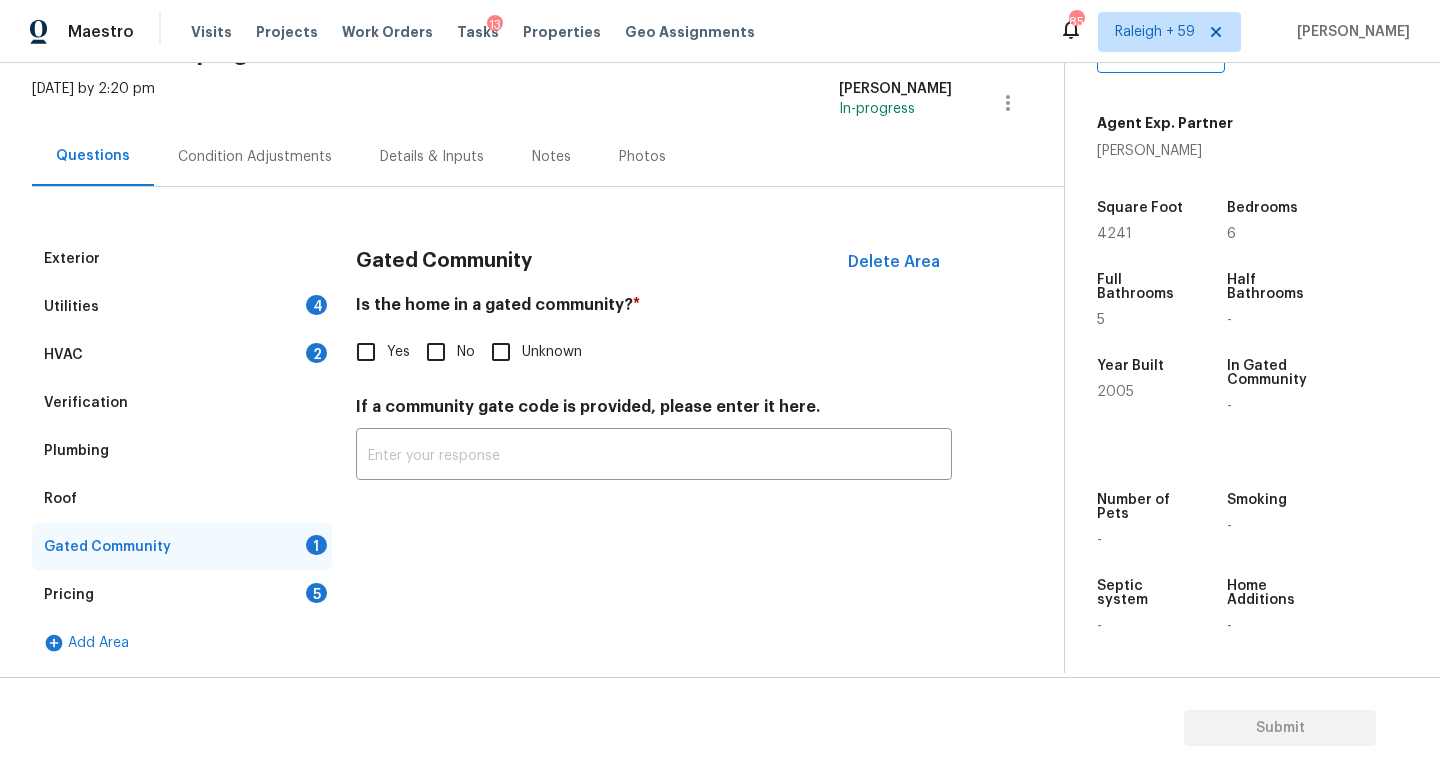 click on "No" at bounding box center (436, 352) 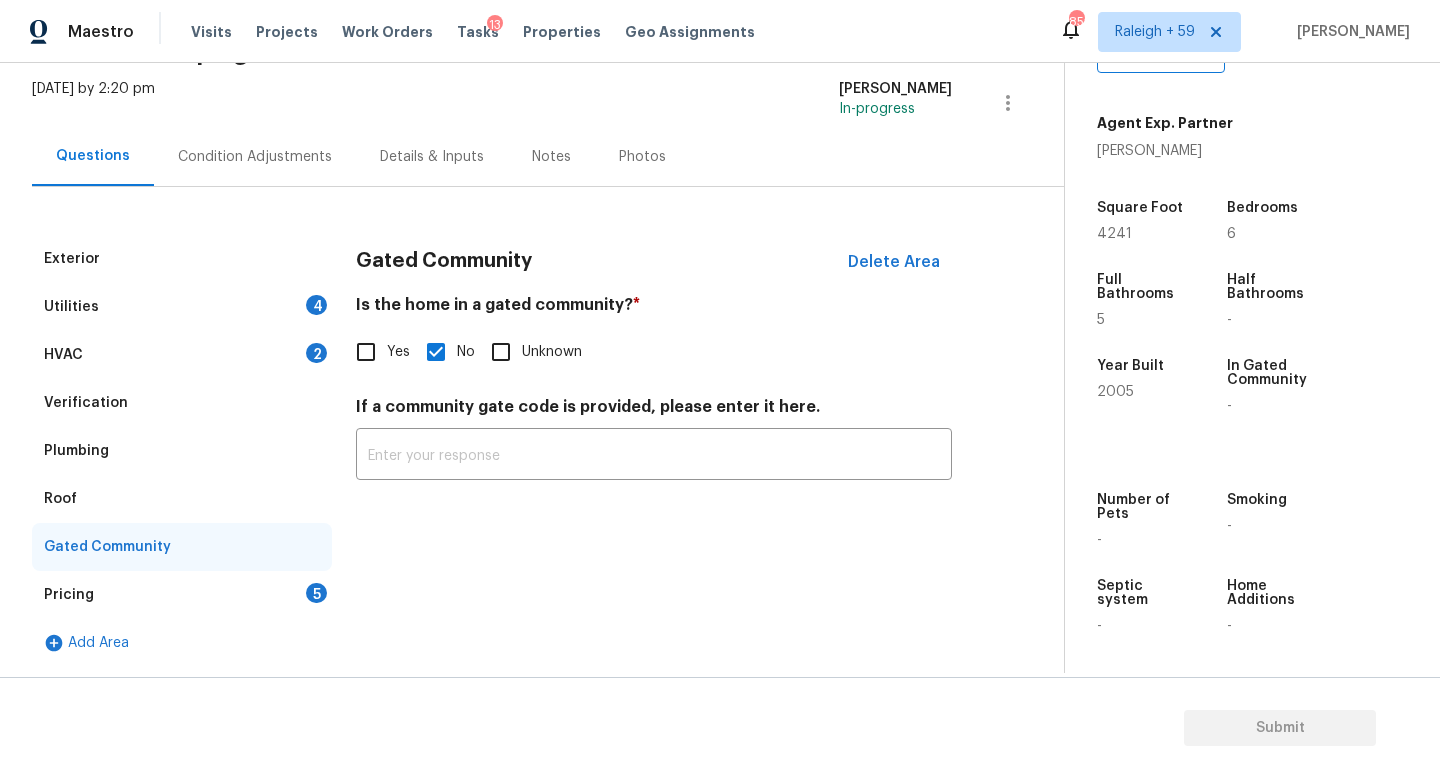 click on "HVAC 2" at bounding box center [182, 355] 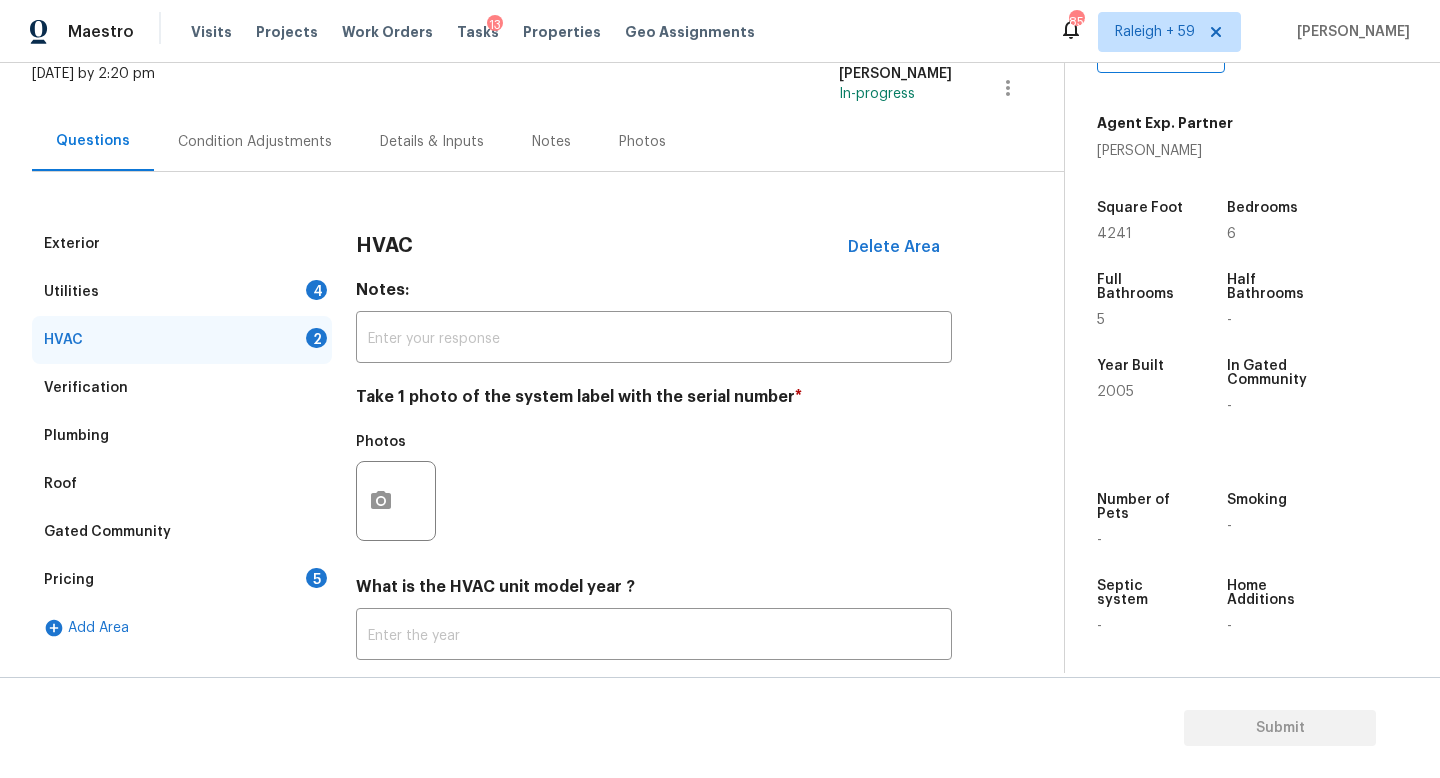 click on "Utilities 4" at bounding box center [182, 292] 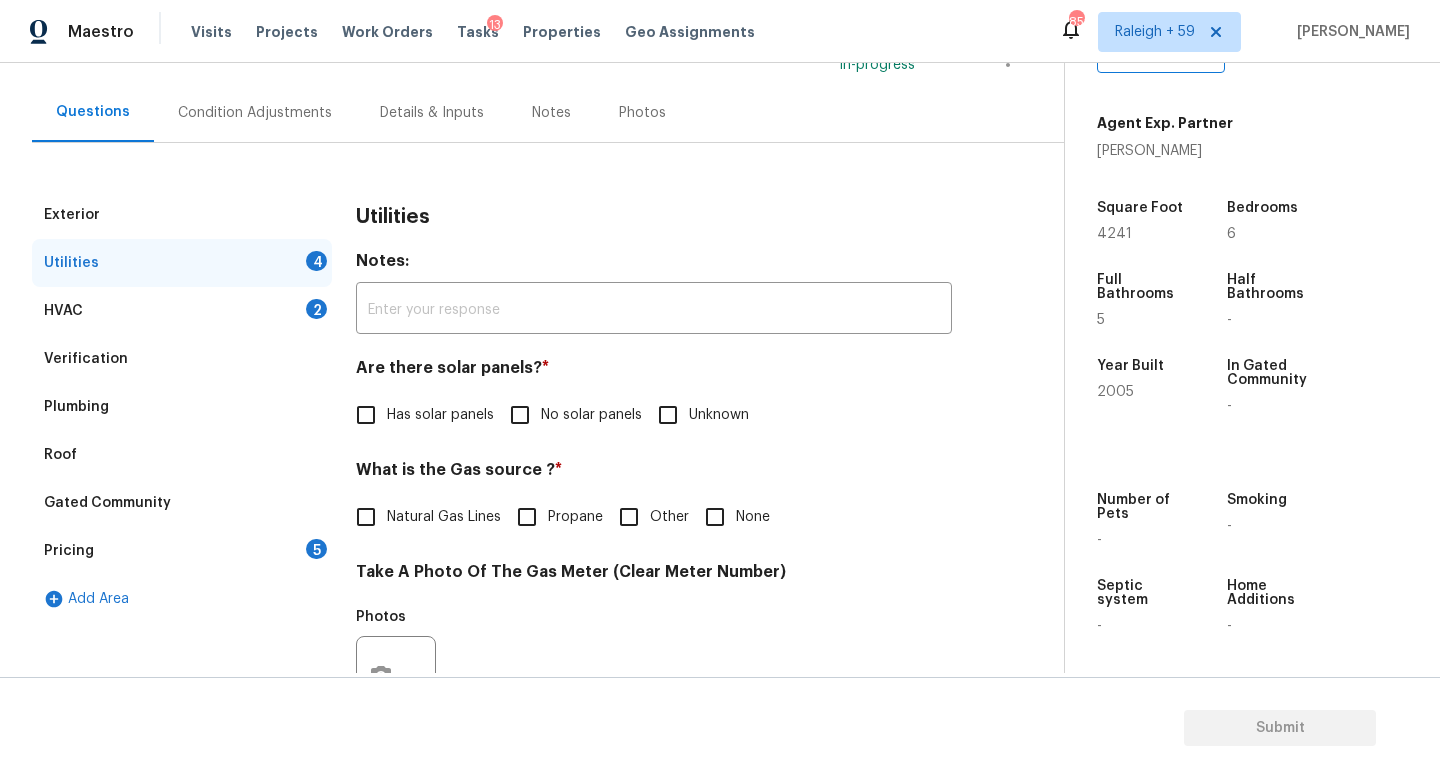 click on "No solar panels" at bounding box center (570, 415) 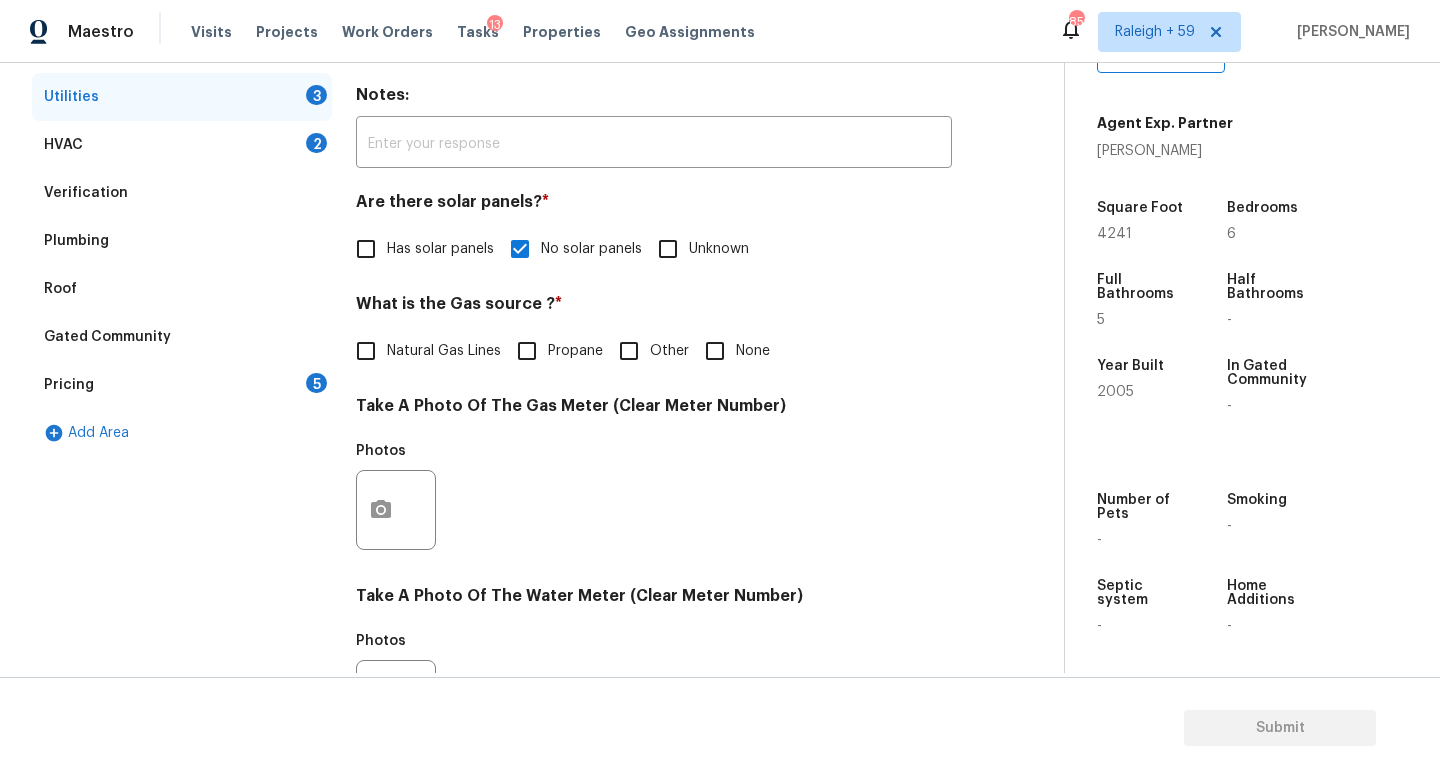 click on "Natural Gas Lines" at bounding box center (423, 351) 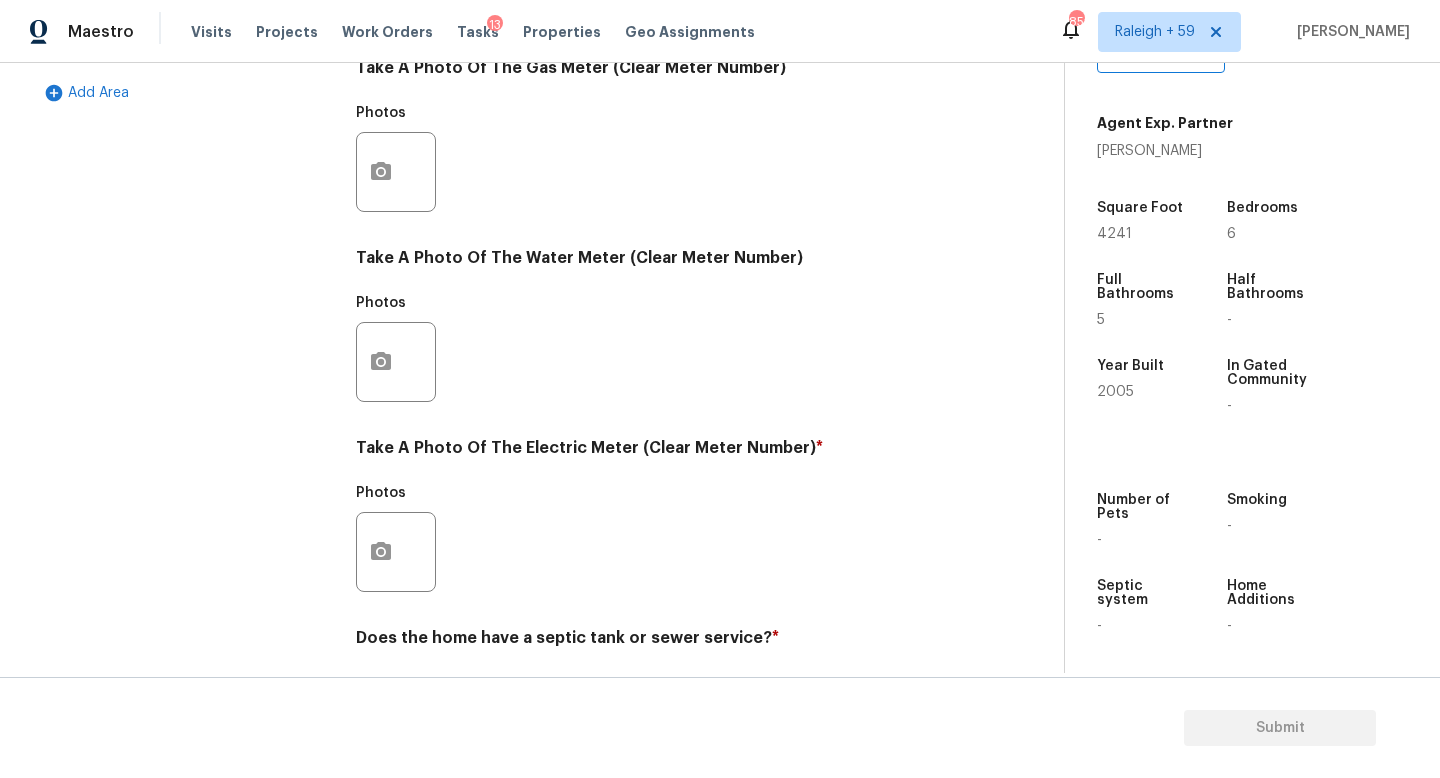 scroll, scrollTop: 742, scrollLeft: 0, axis: vertical 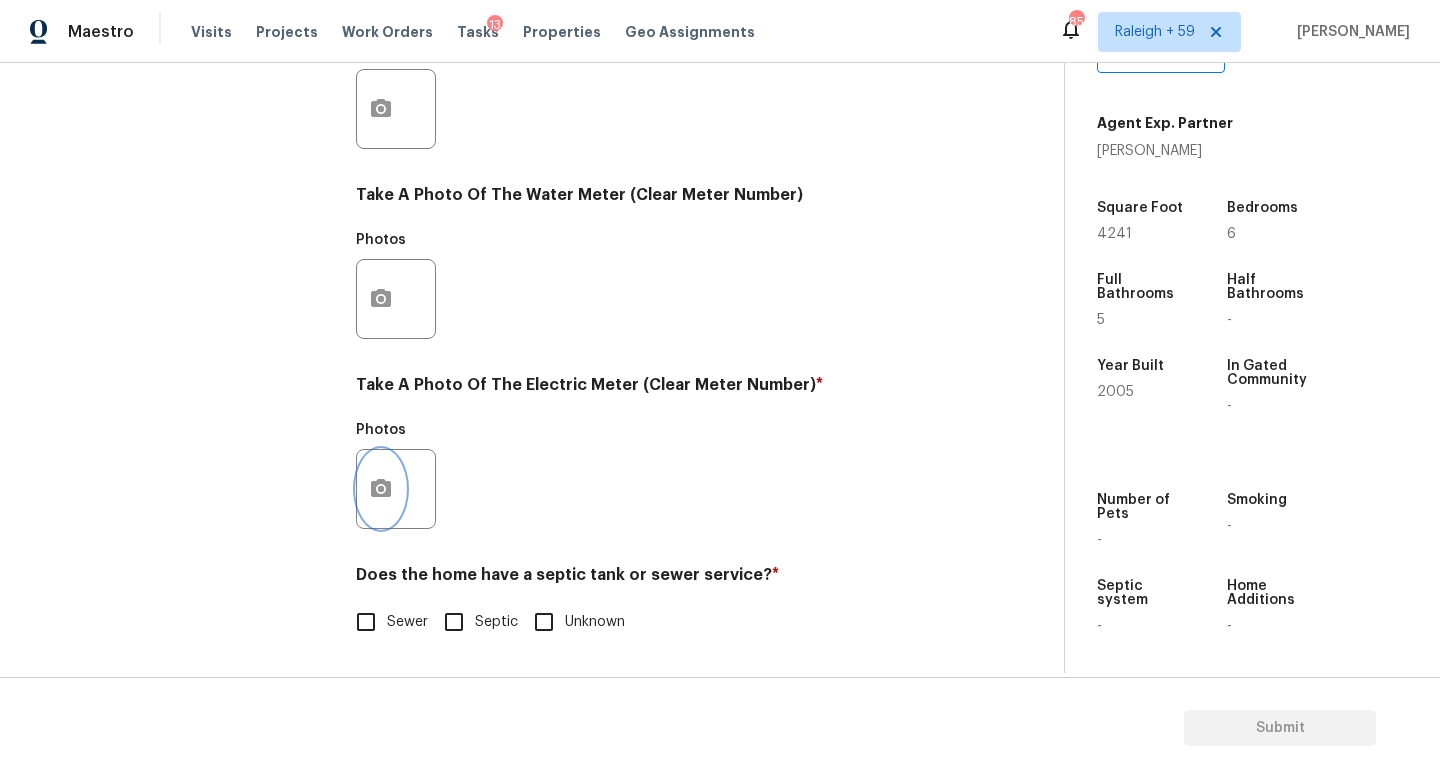 click at bounding box center (381, 489) 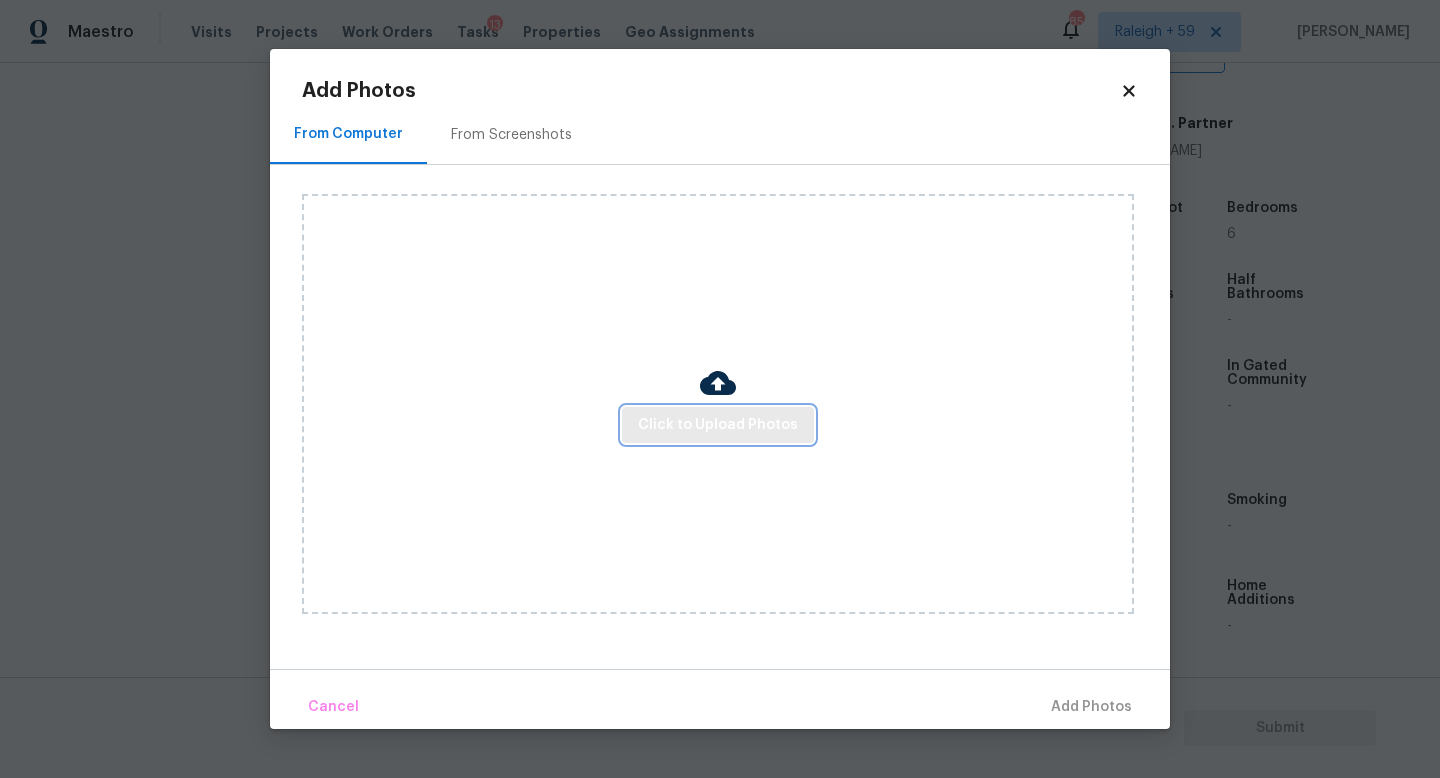 click on "Click to Upload Photos" at bounding box center [718, 425] 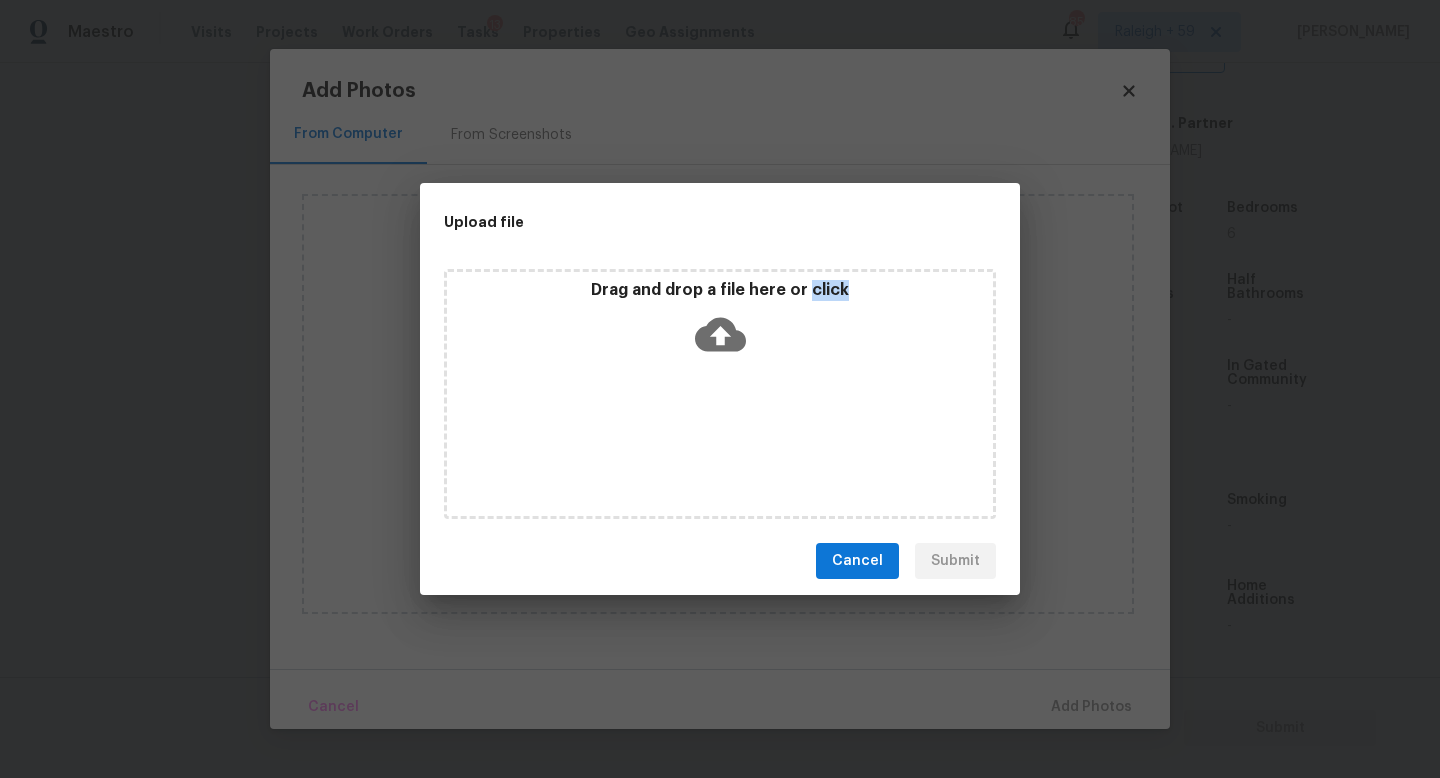 click on "Drag and drop a file here or click" at bounding box center (720, 394) 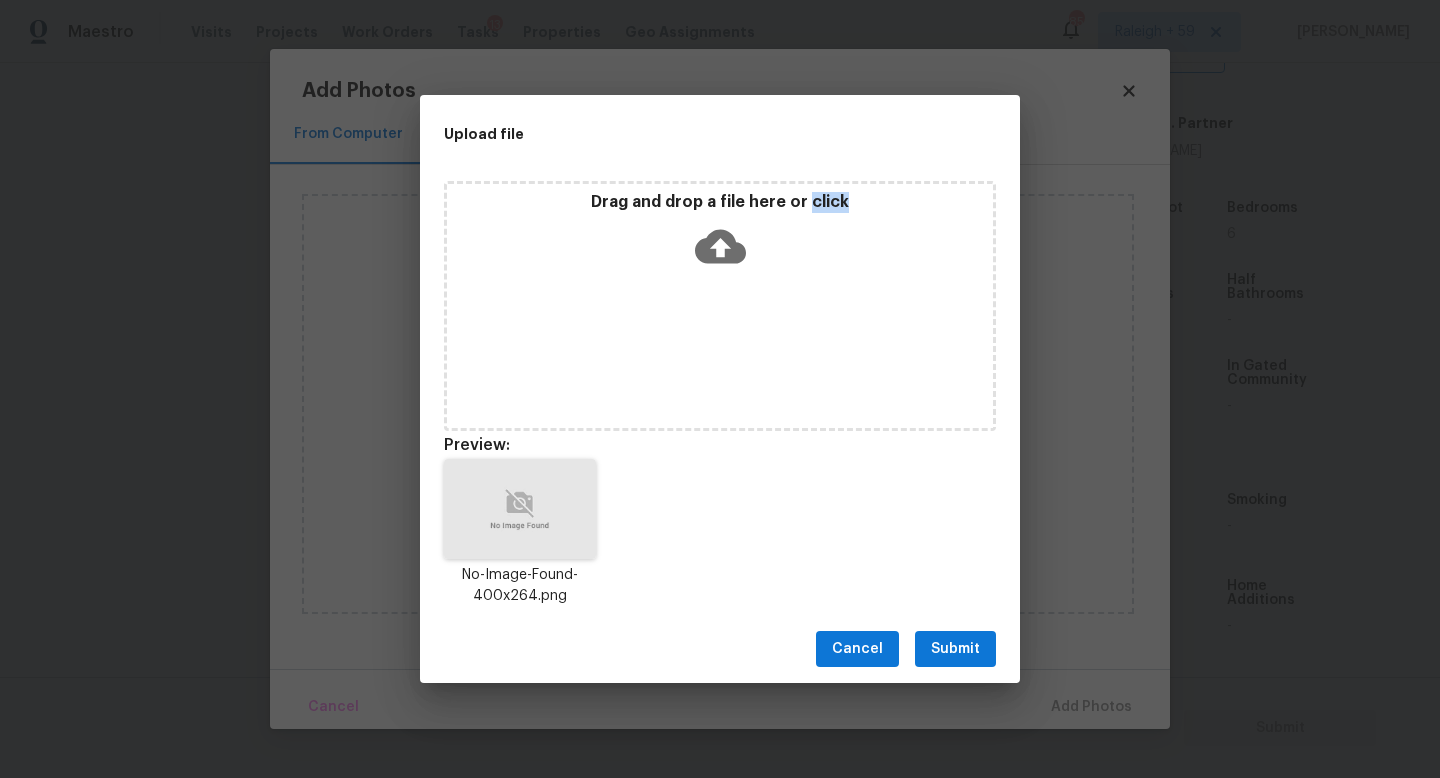 click on "Submit" at bounding box center (955, 649) 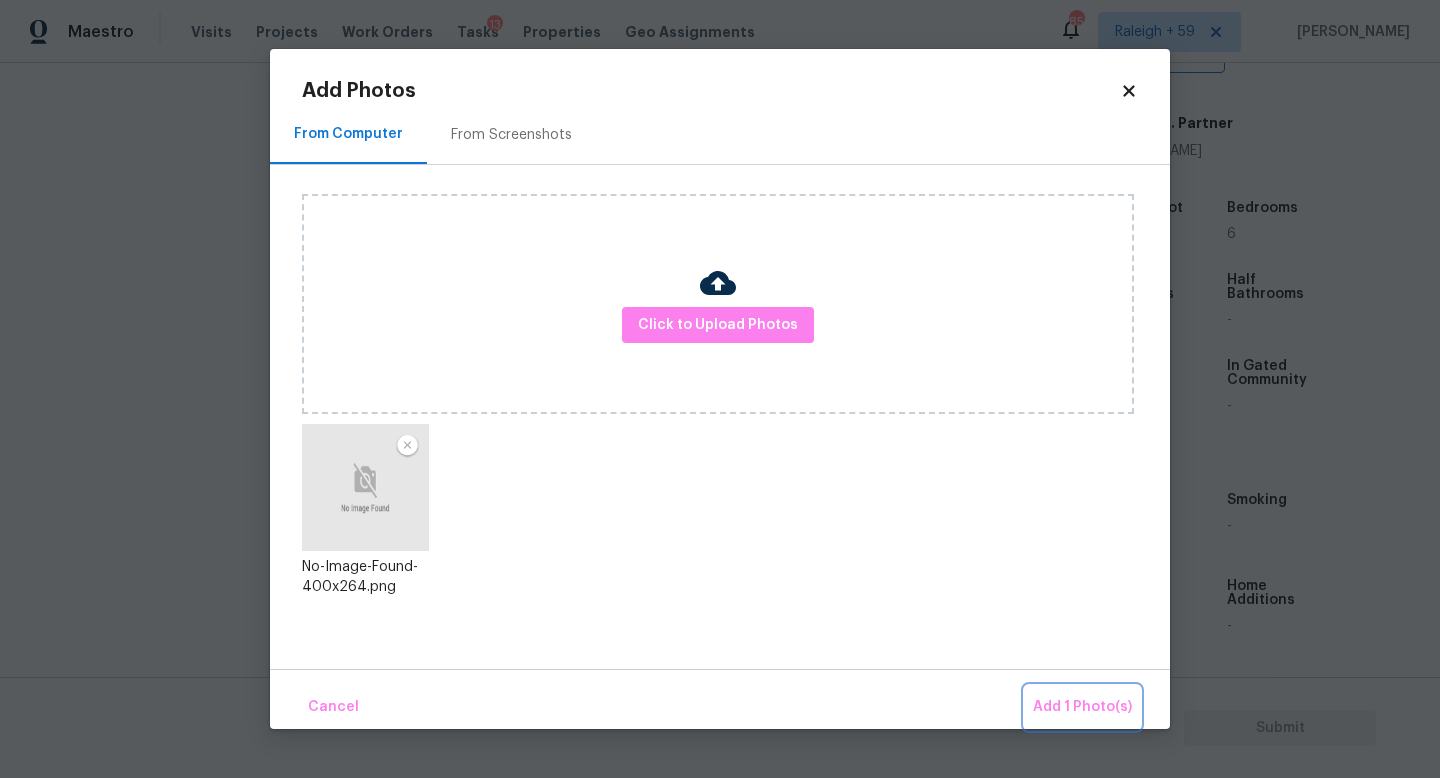 click on "Add 1 Photo(s)" at bounding box center [1082, 707] 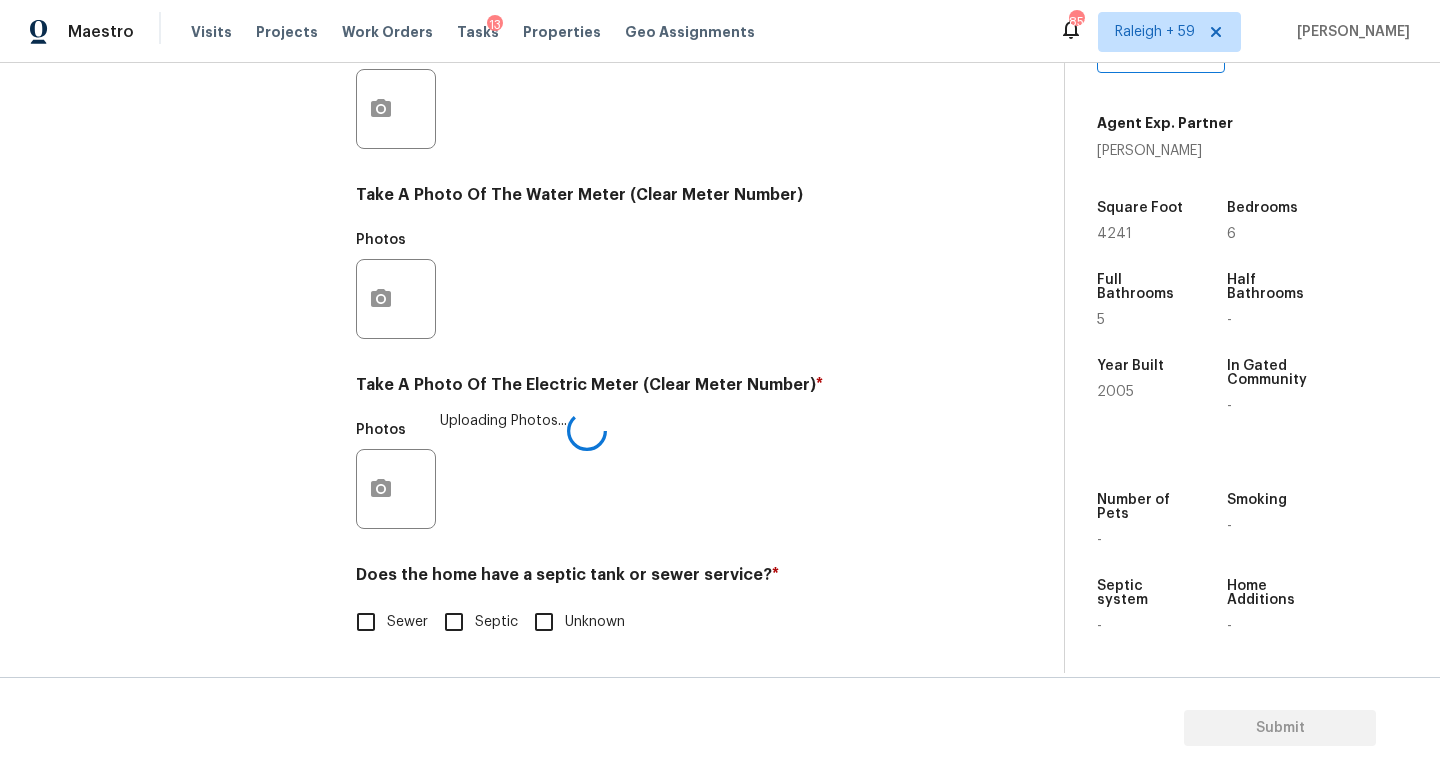 click on "Sewer Septic Unknown" at bounding box center [654, 622] 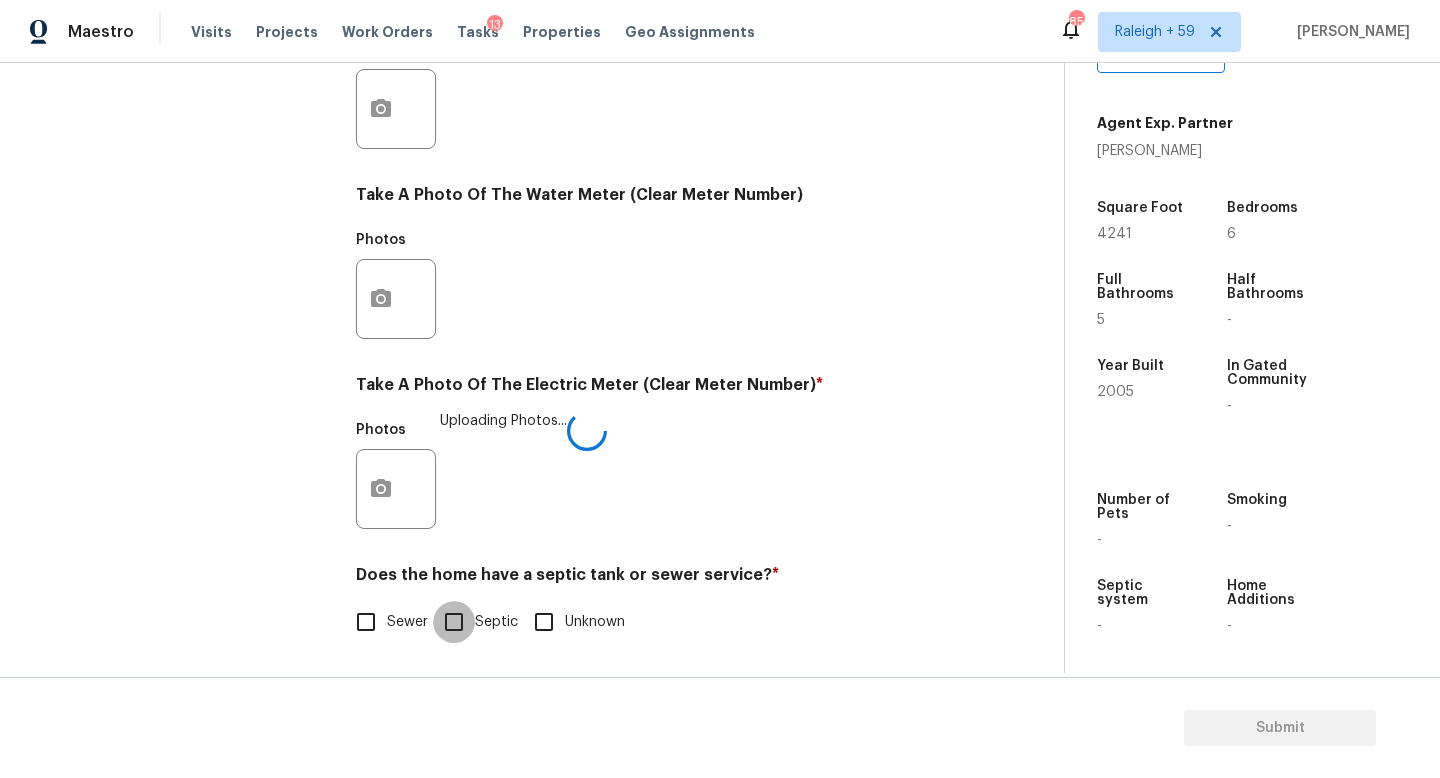 click on "Septic" at bounding box center [454, 622] 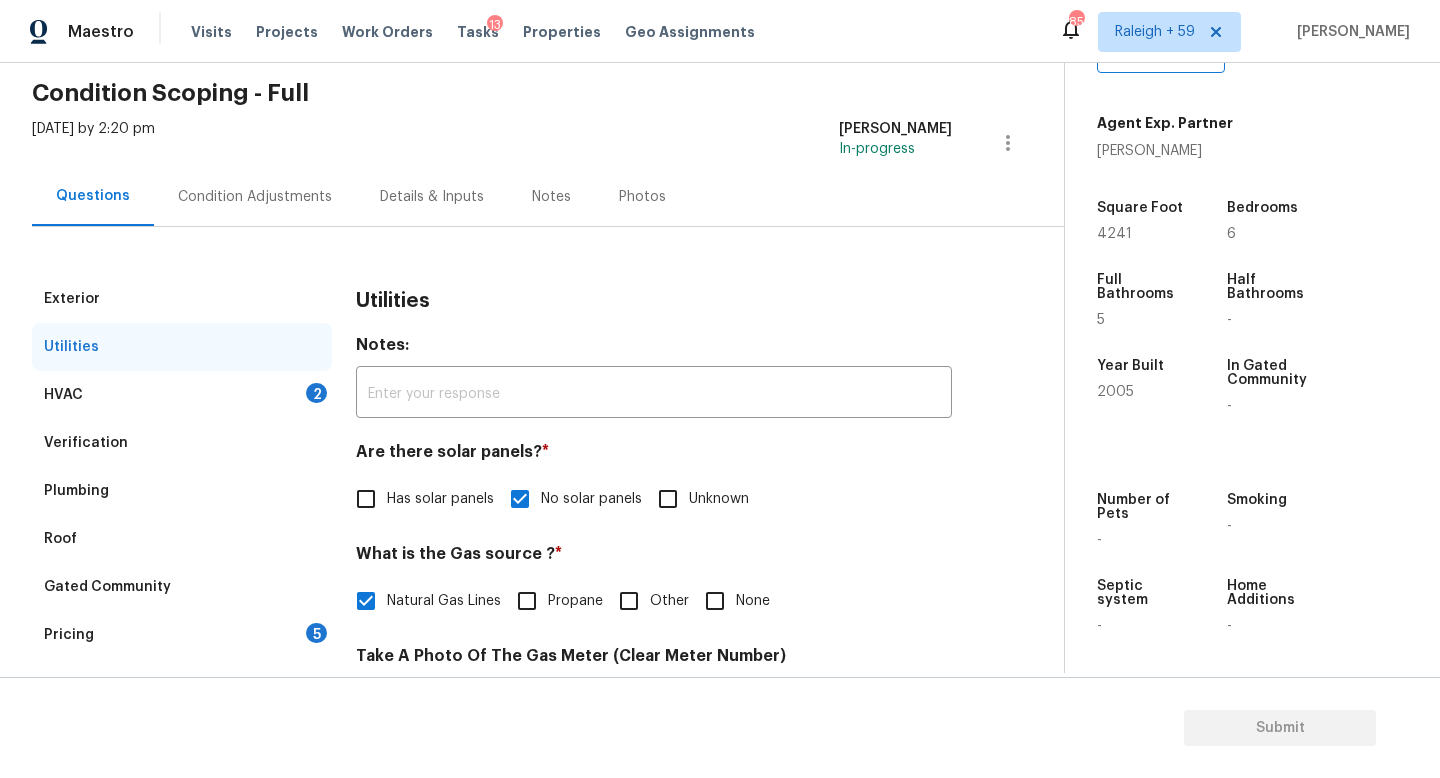 scroll, scrollTop: 0, scrollLeft: 0, axis: both 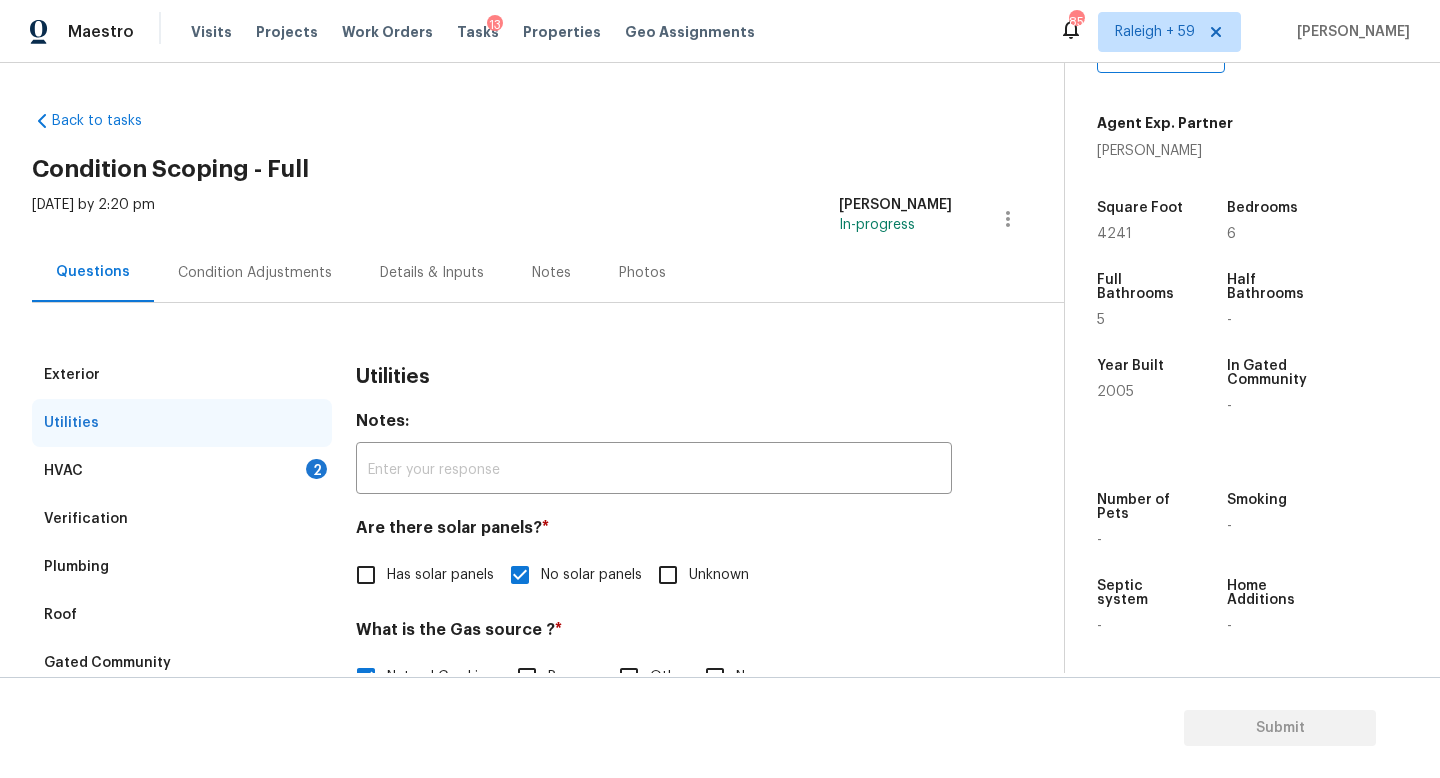 click on "HVAC 2" at bounding box center [182, 471] 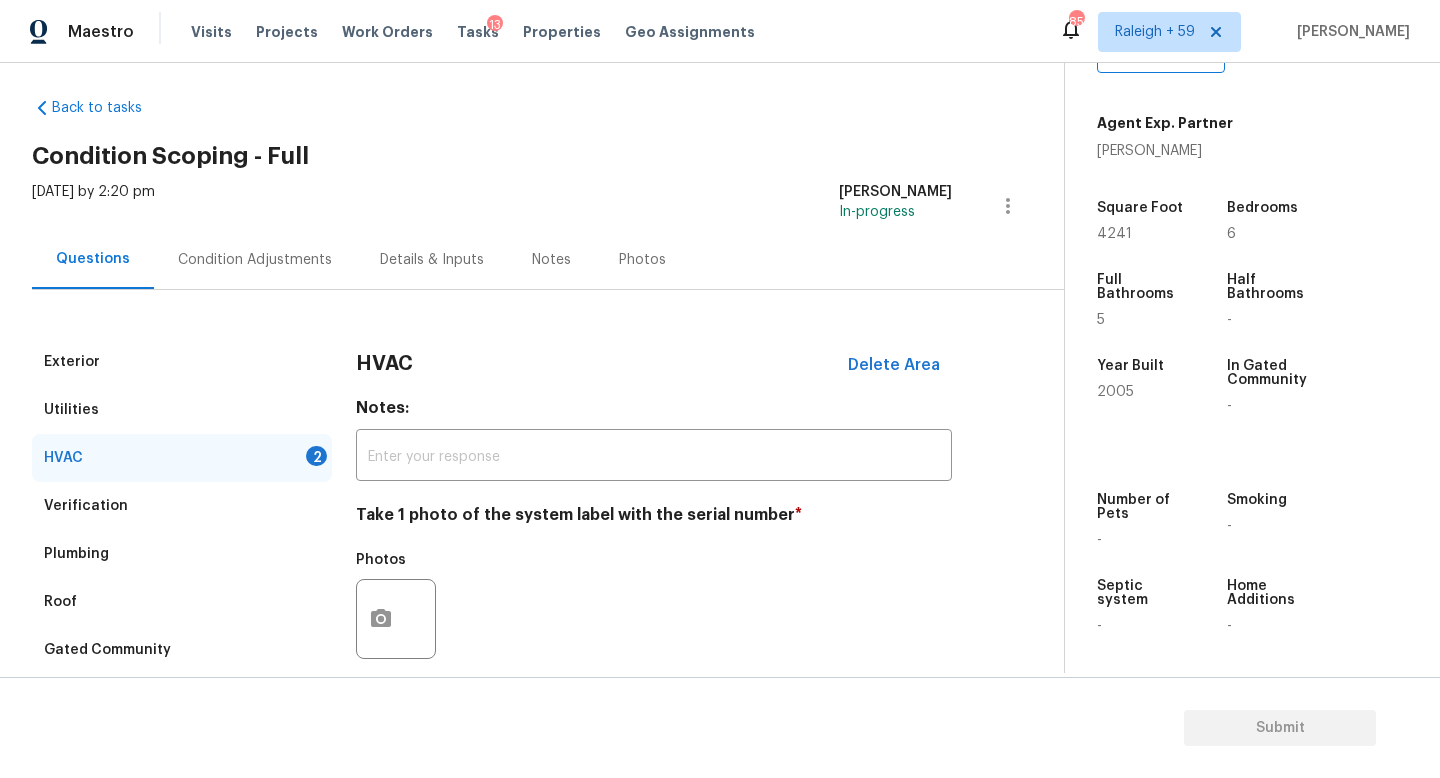 scroll, scrollTop: 0, scrollLeft: 0, axis: both 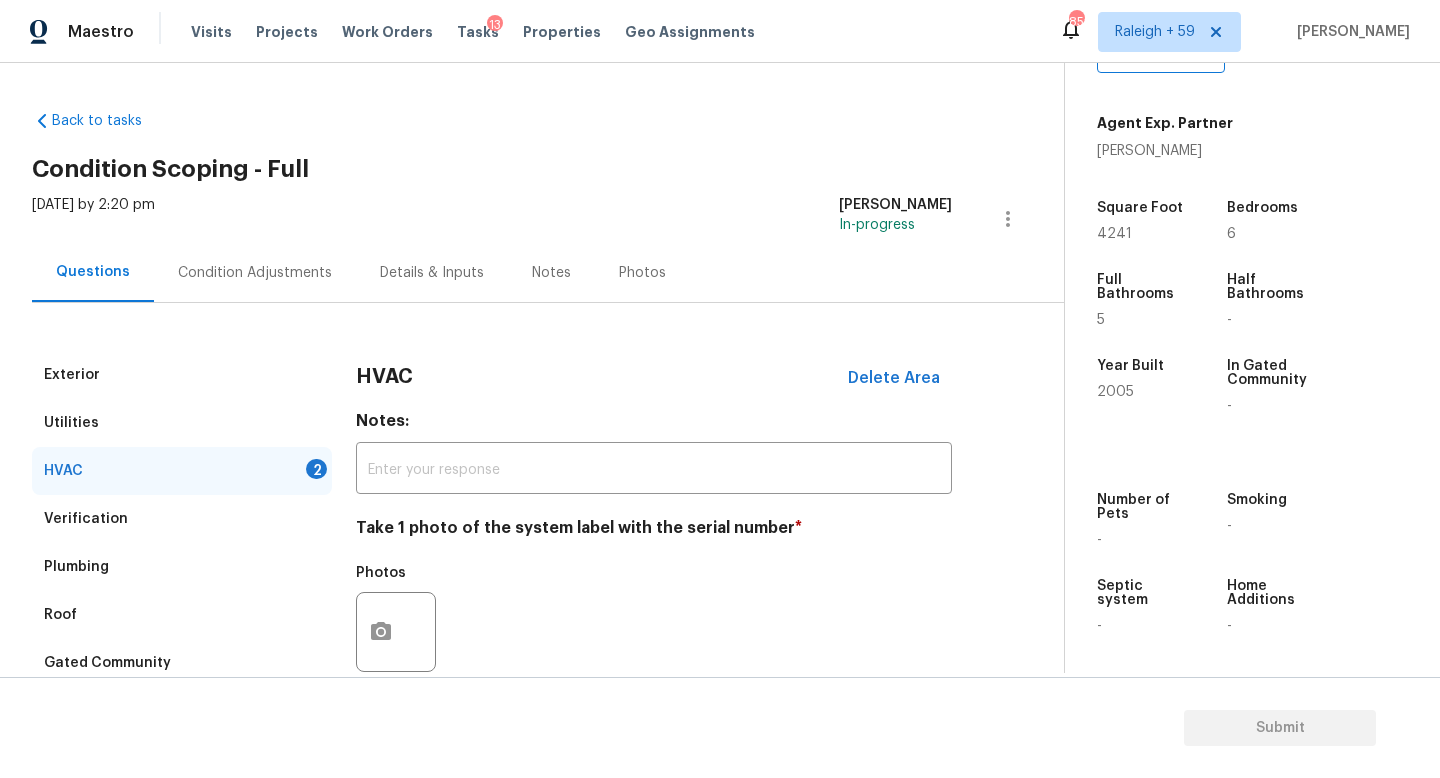 click on "Details & Inputs" at bounding box center [432, 273] 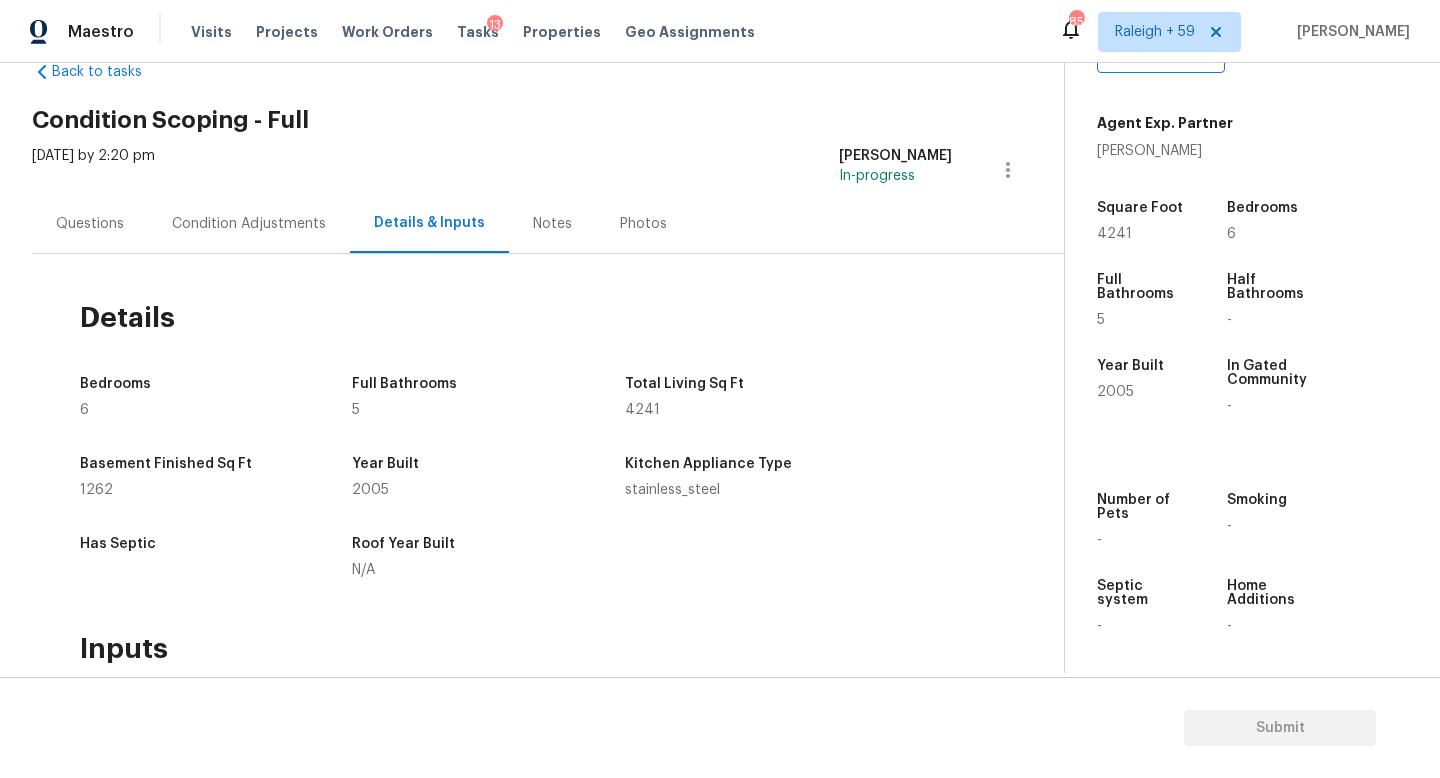 scroll, scrollTop: 0, scrollLeft: 0, axis: both 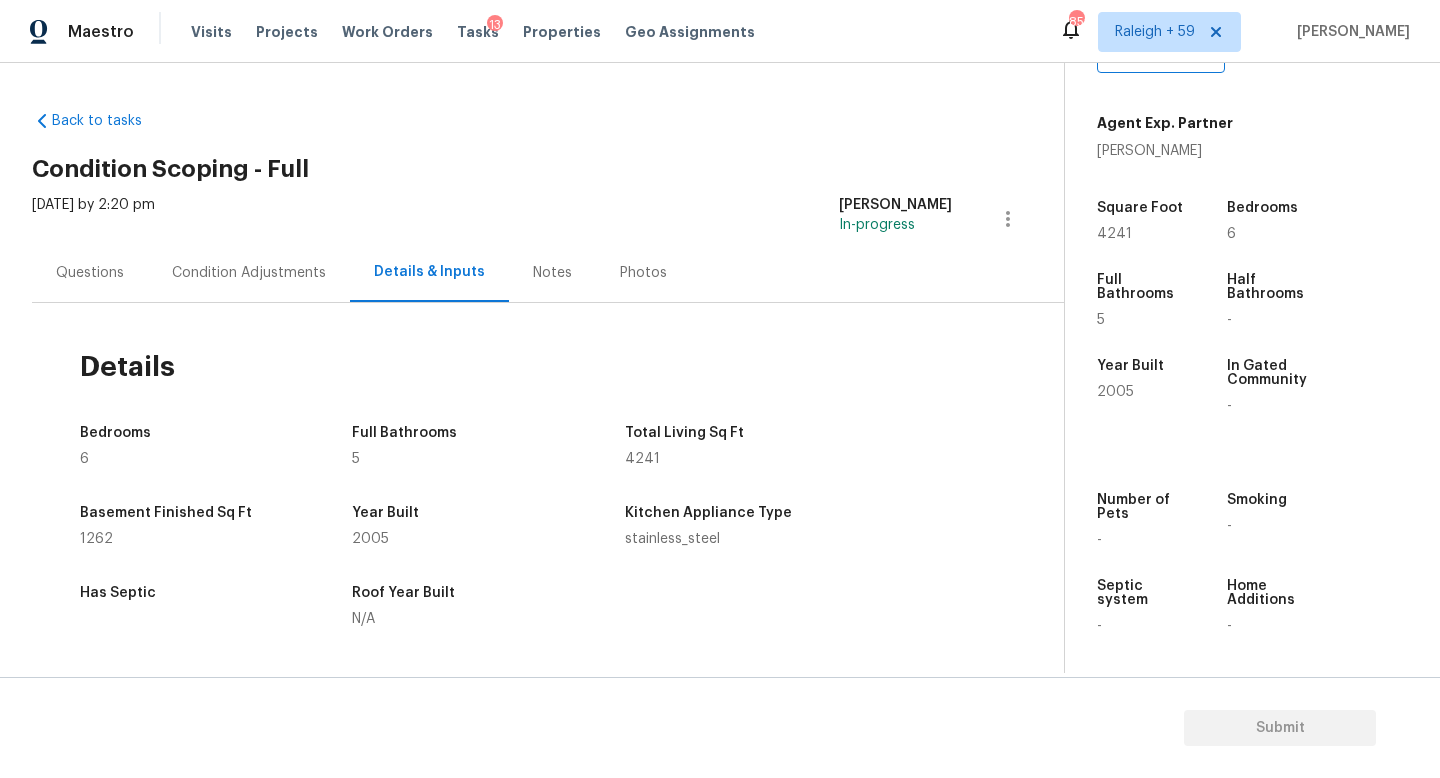 click on "Questions" at bounding box center (90, 272) 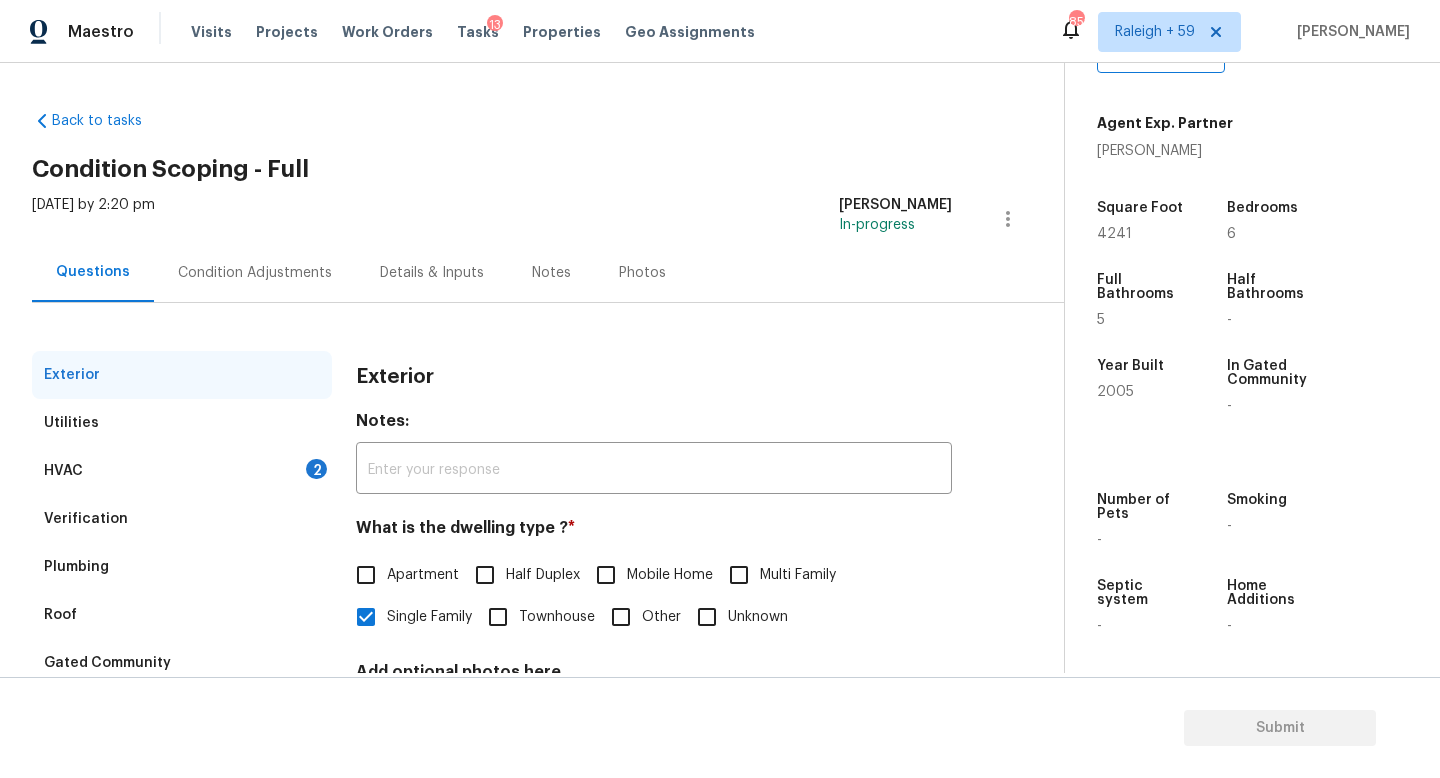 click on "Condition Adjustments" at bounding box center [255, 272] 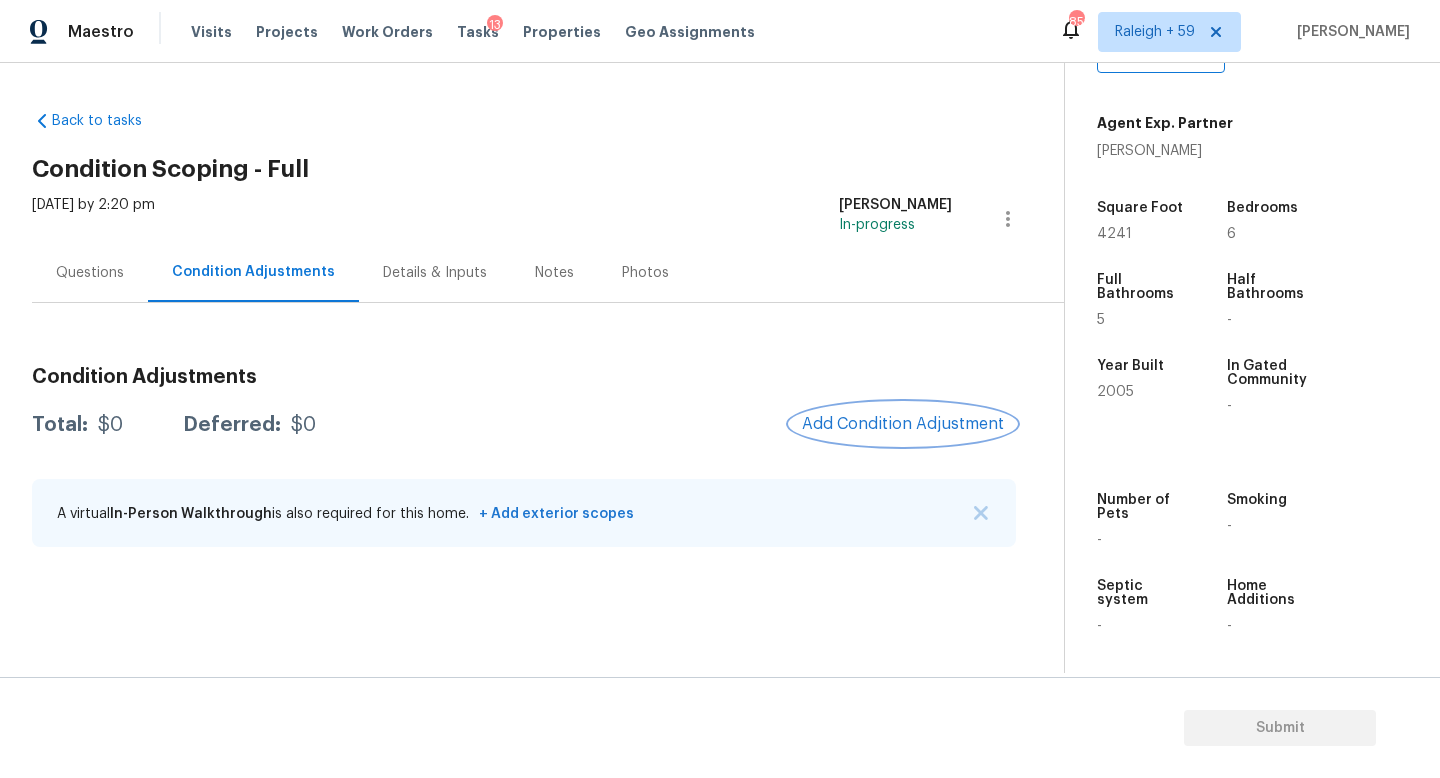 click on "Add Condition Adjustment" at bounding box center (903, 424) 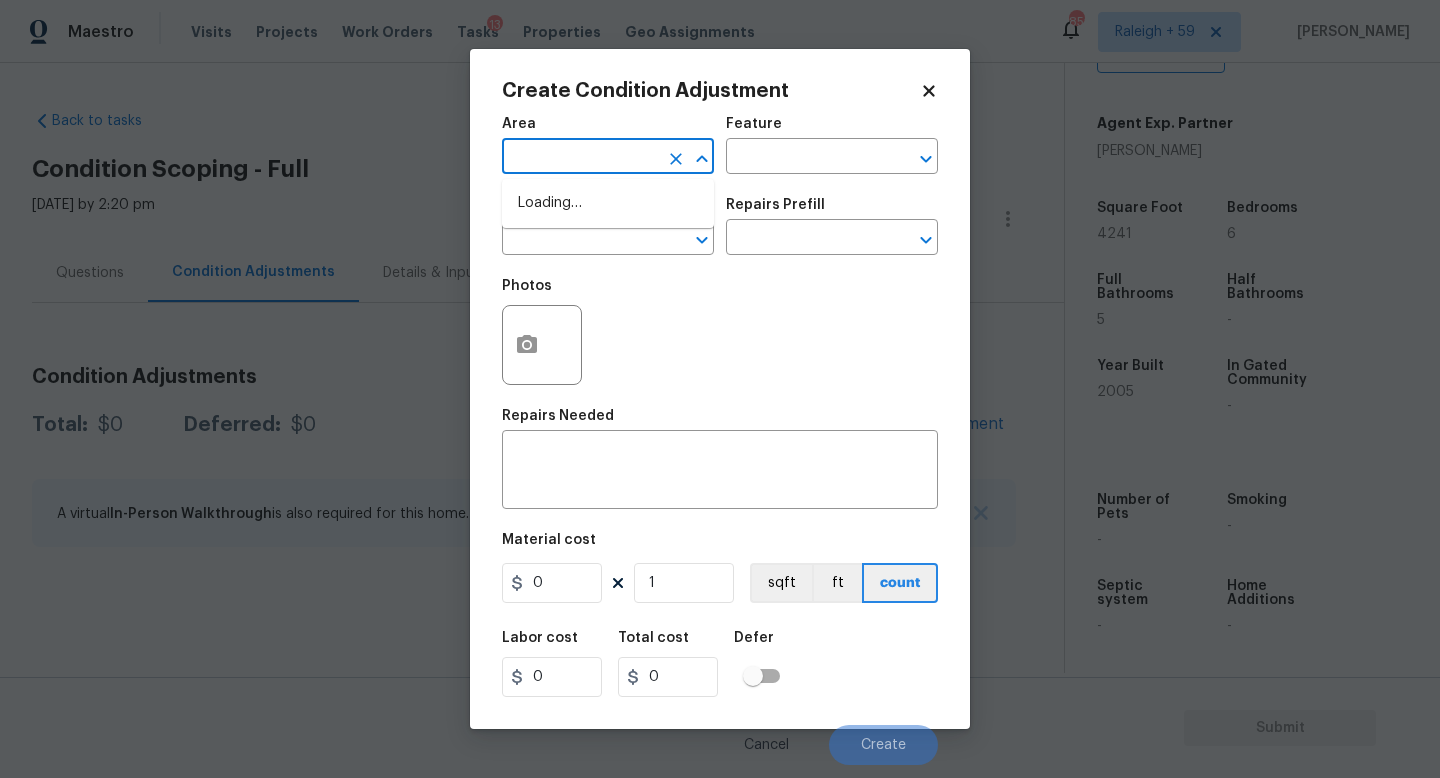 click at bounding box center (580, 158) 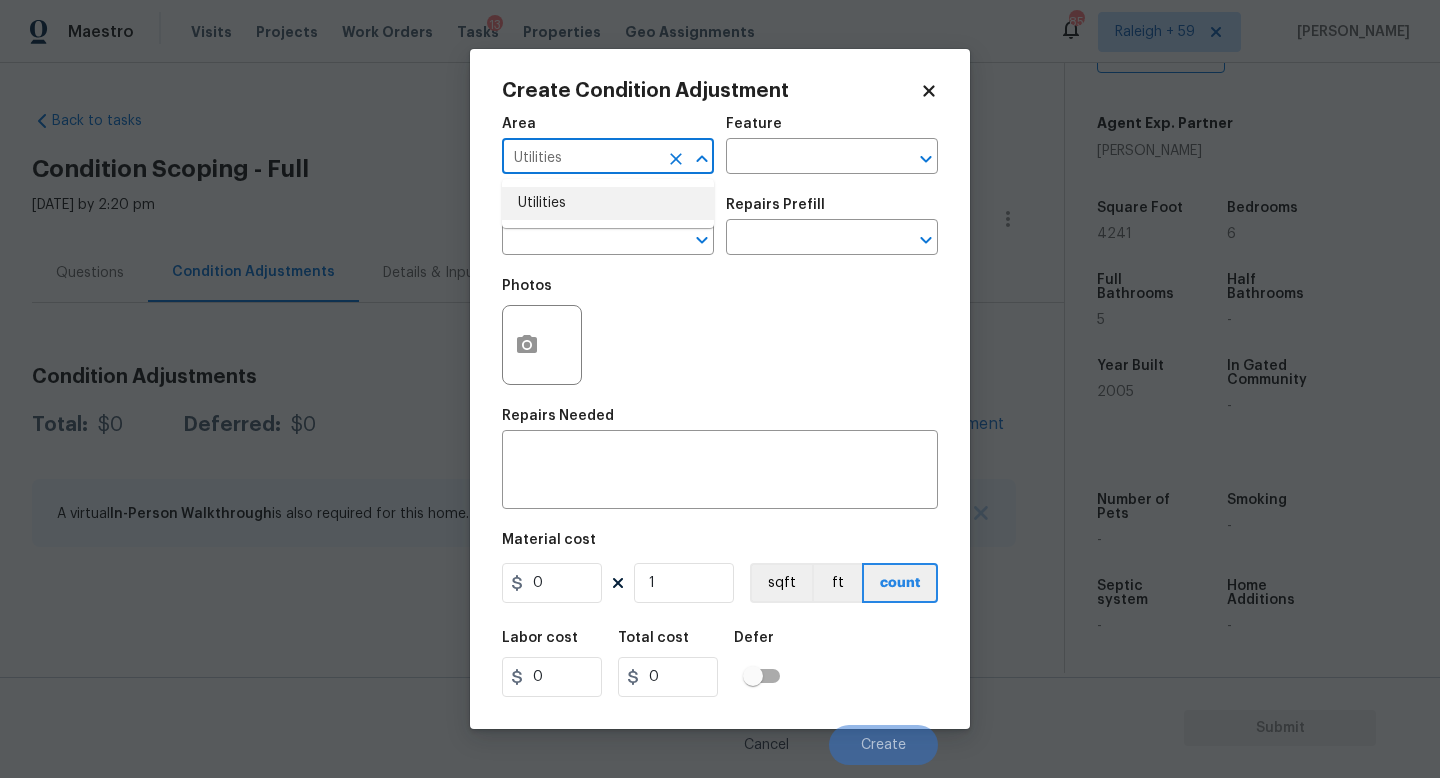 type on "Utilities" 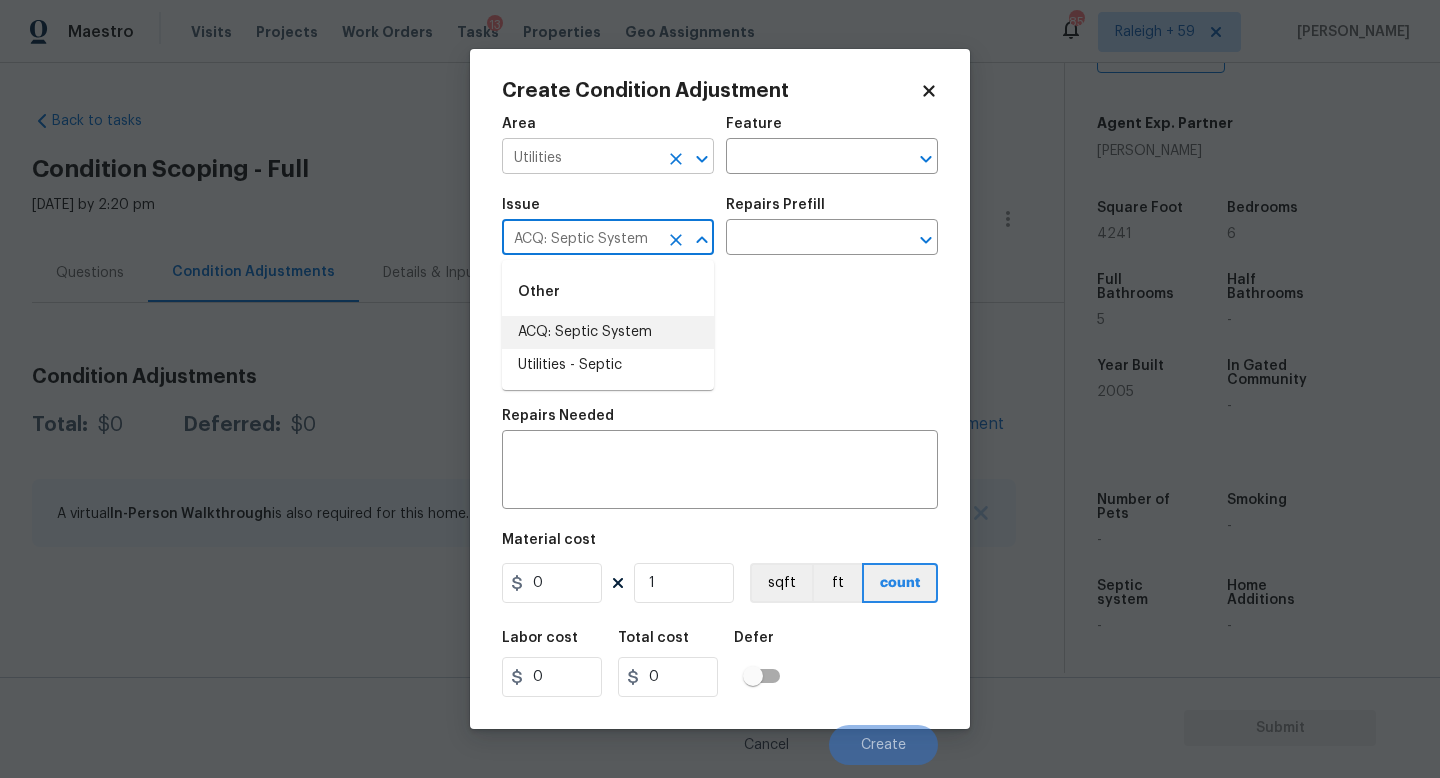 type on "ACQ: Septic System" 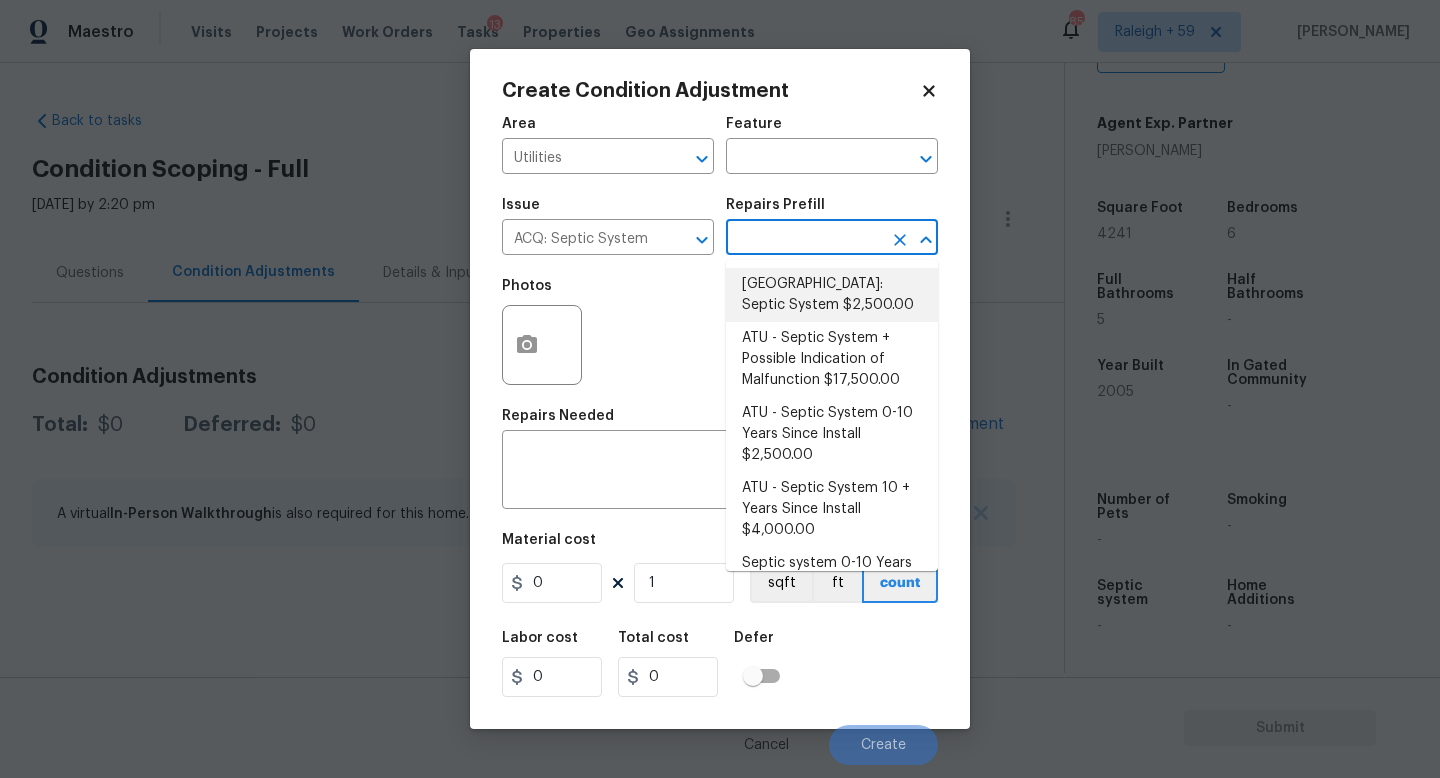 click on "[GEOGRAPHIC_DATA]: Septic System $2,500.00" at bounding box center (832, 295) 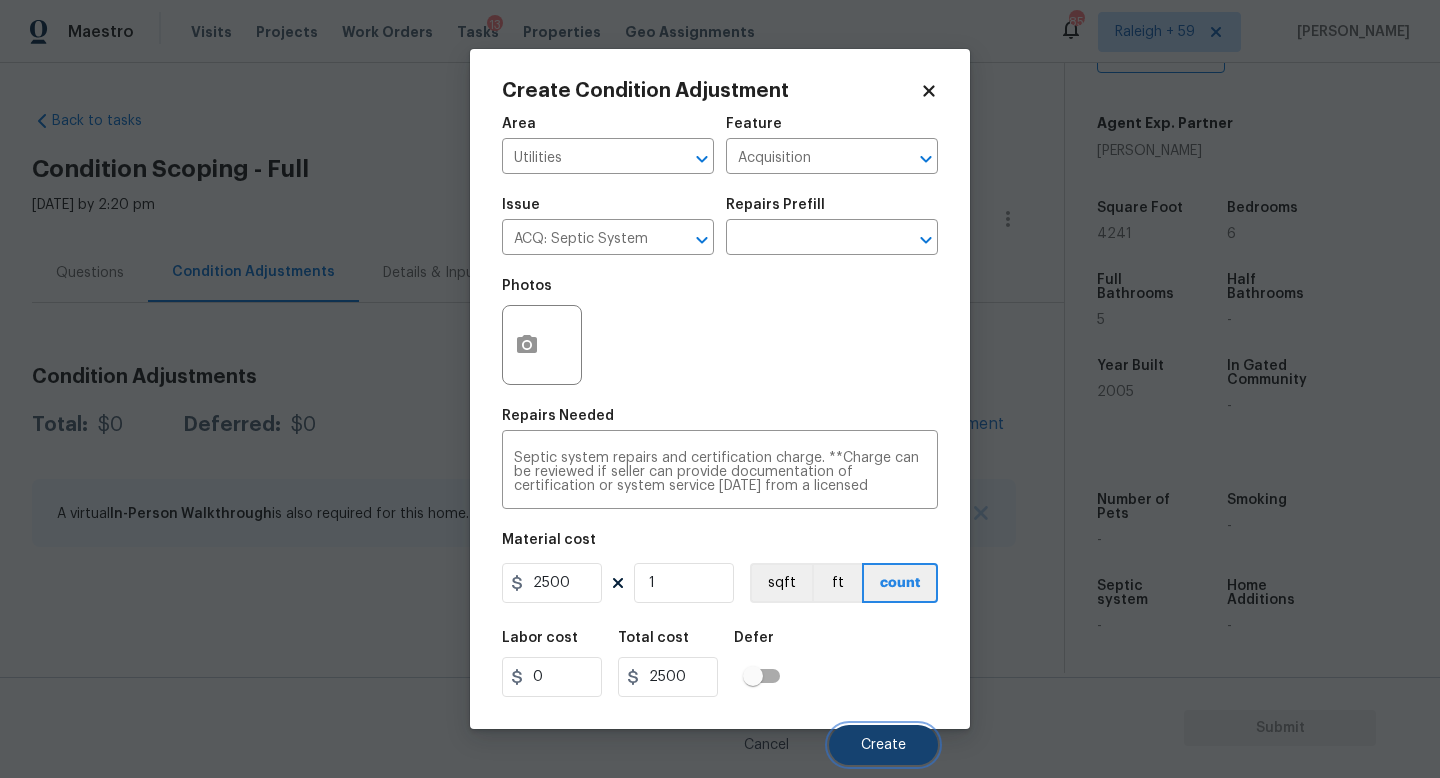 click on "Create" at bounding box center (883, 745) 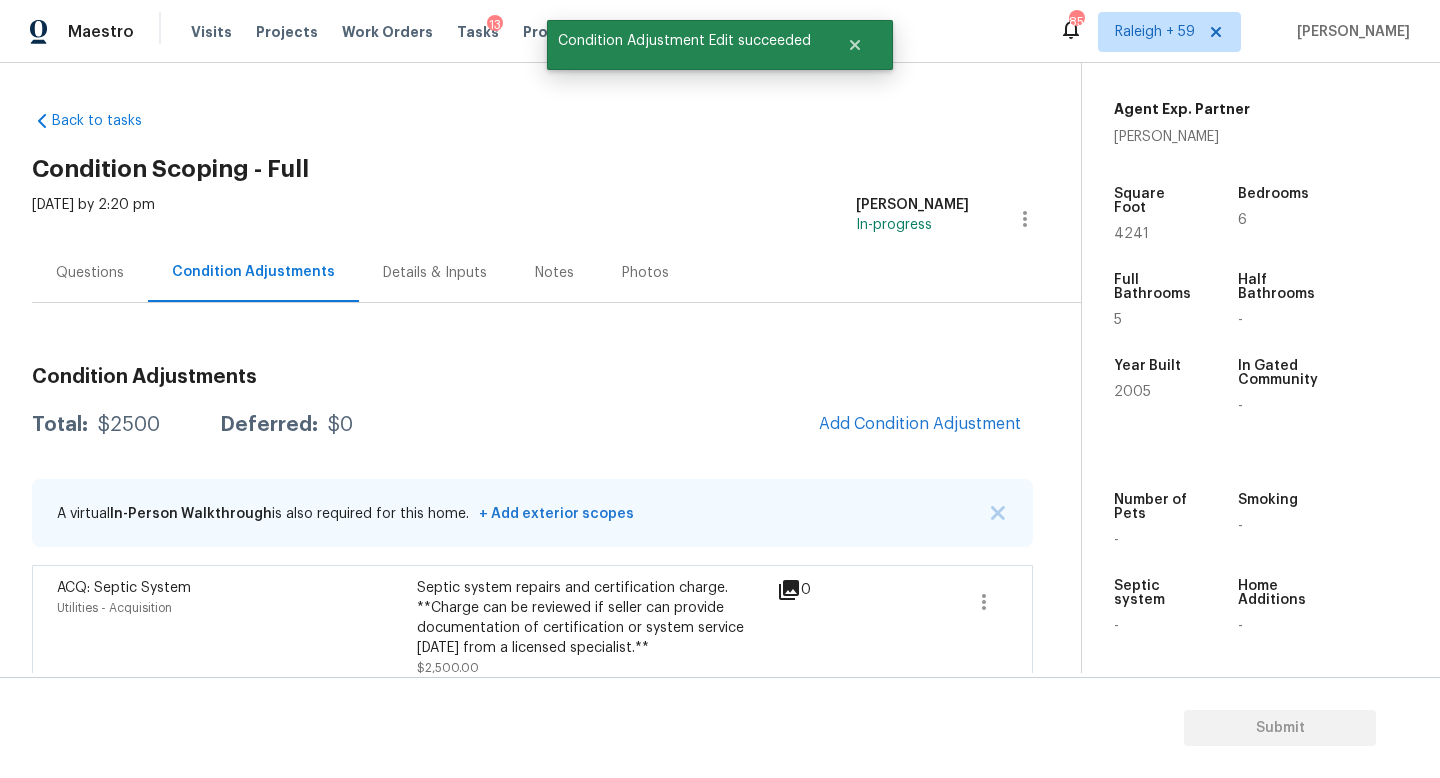 click on "Details & Inputs" at bounding box center (435, 272) 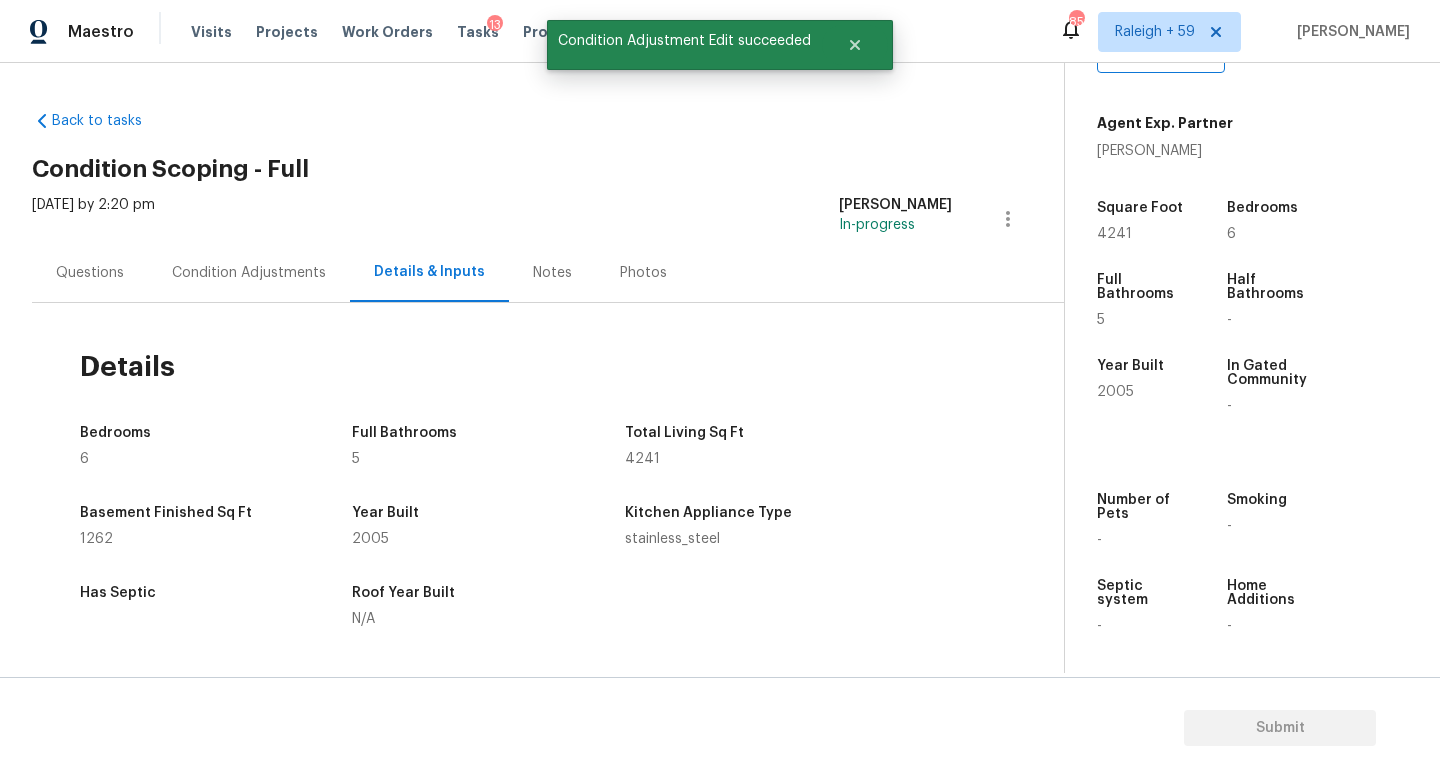 click on "Condition Adjustments" at bounding box center (249, 272) 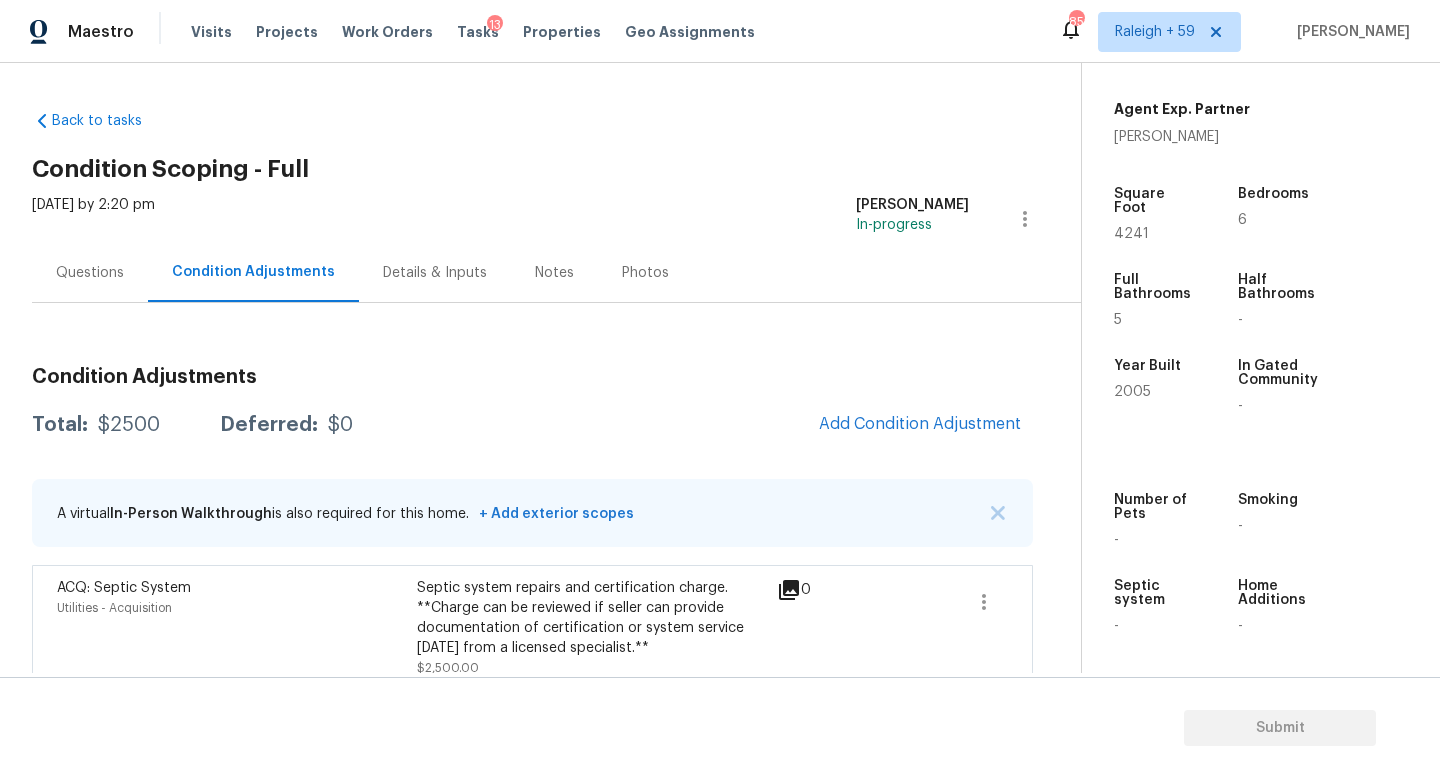 click on "Details & Inputs" at bounding box center (435, 273) 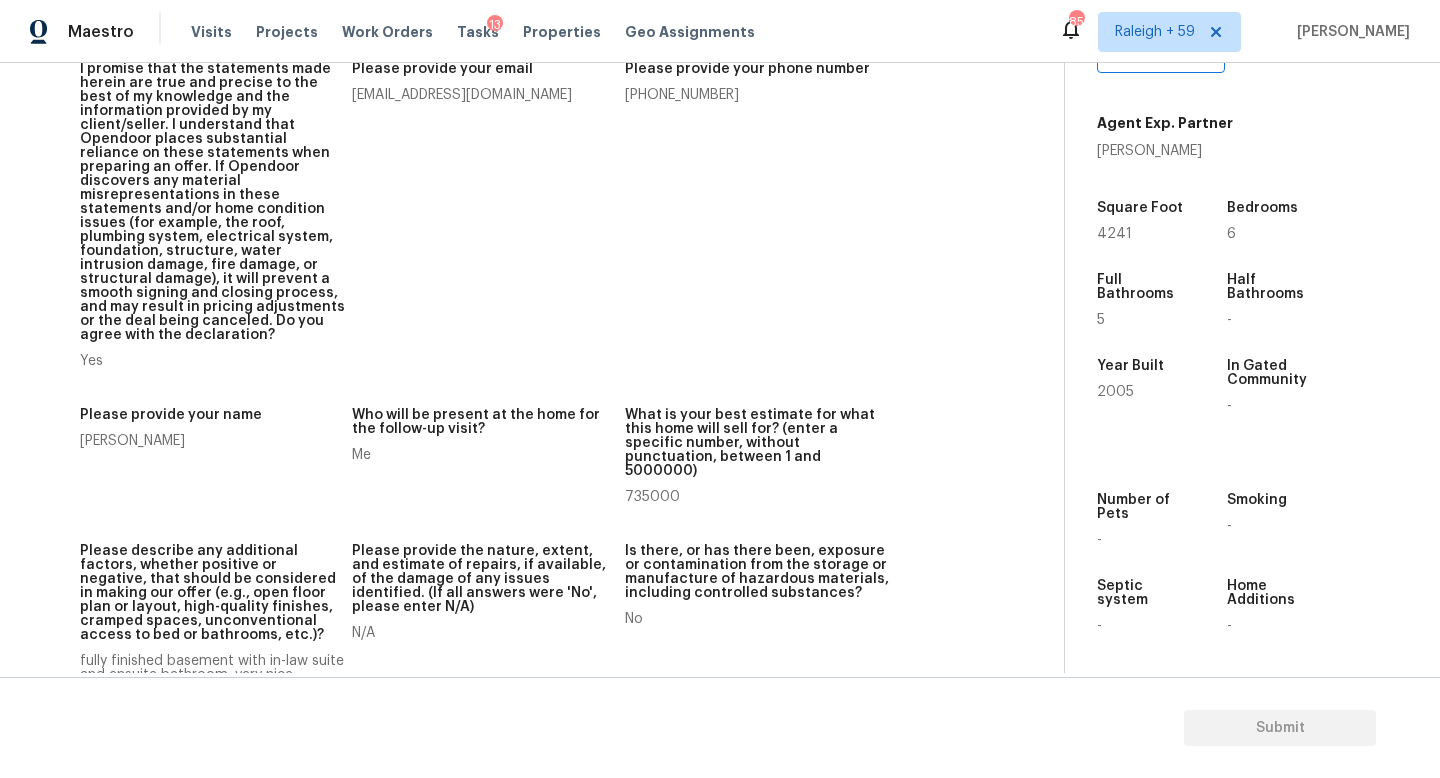 scroll, scrollTop: 0, scrollLeft: 0, axis: both 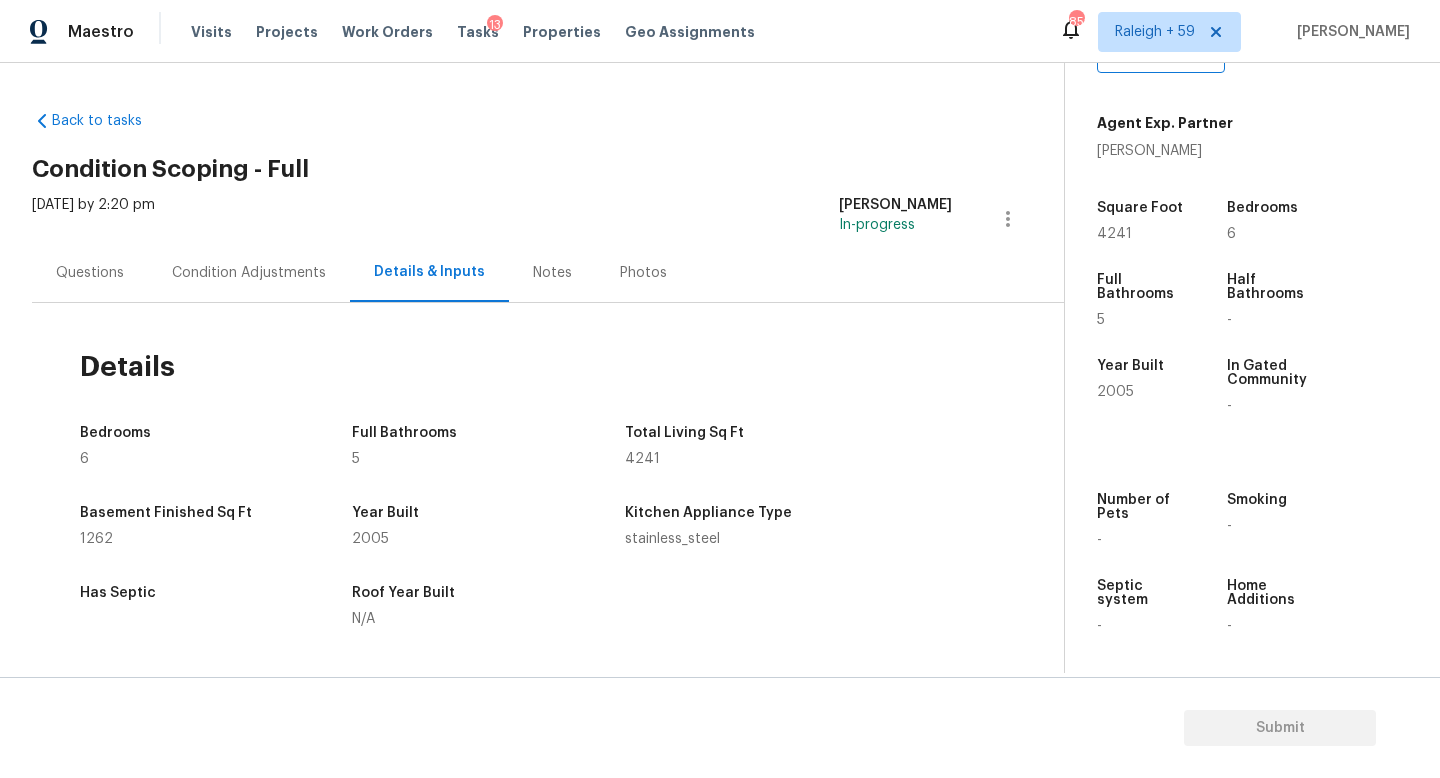 click on "Questions" at bounding box center [90, 272] 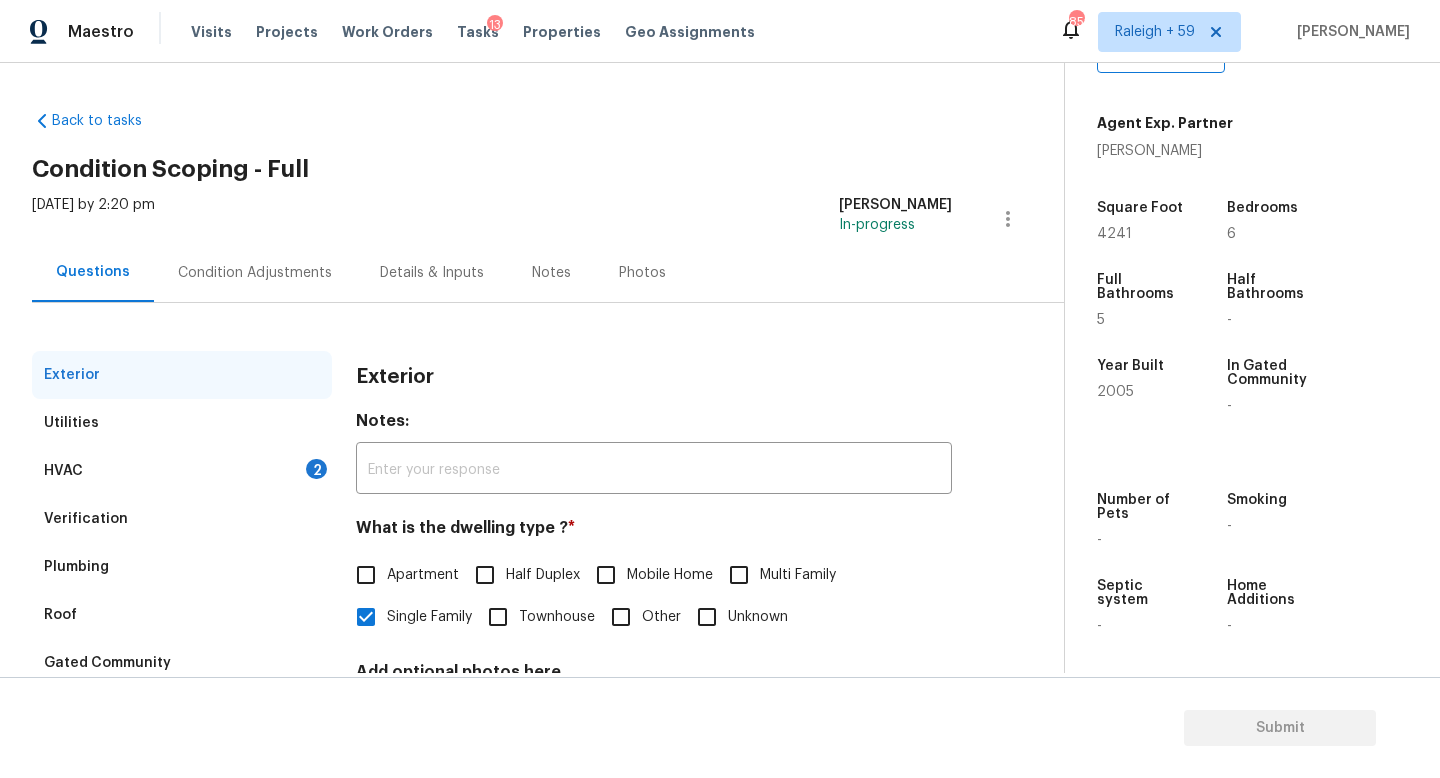 click on "Condition Adjustments" at bounding box center [255, 273] 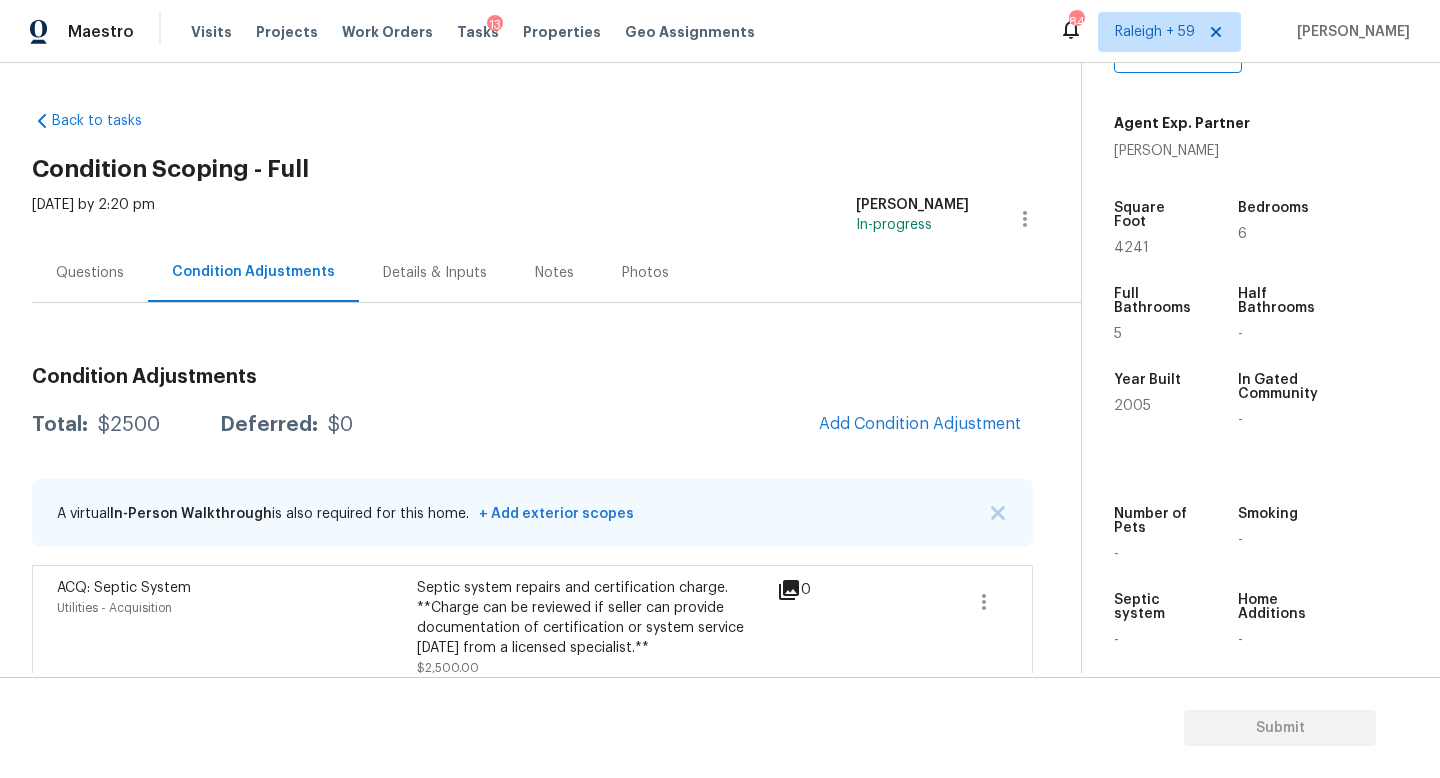 scroll, scrollTop: 442, scrollLeft: 0, axis: vertical 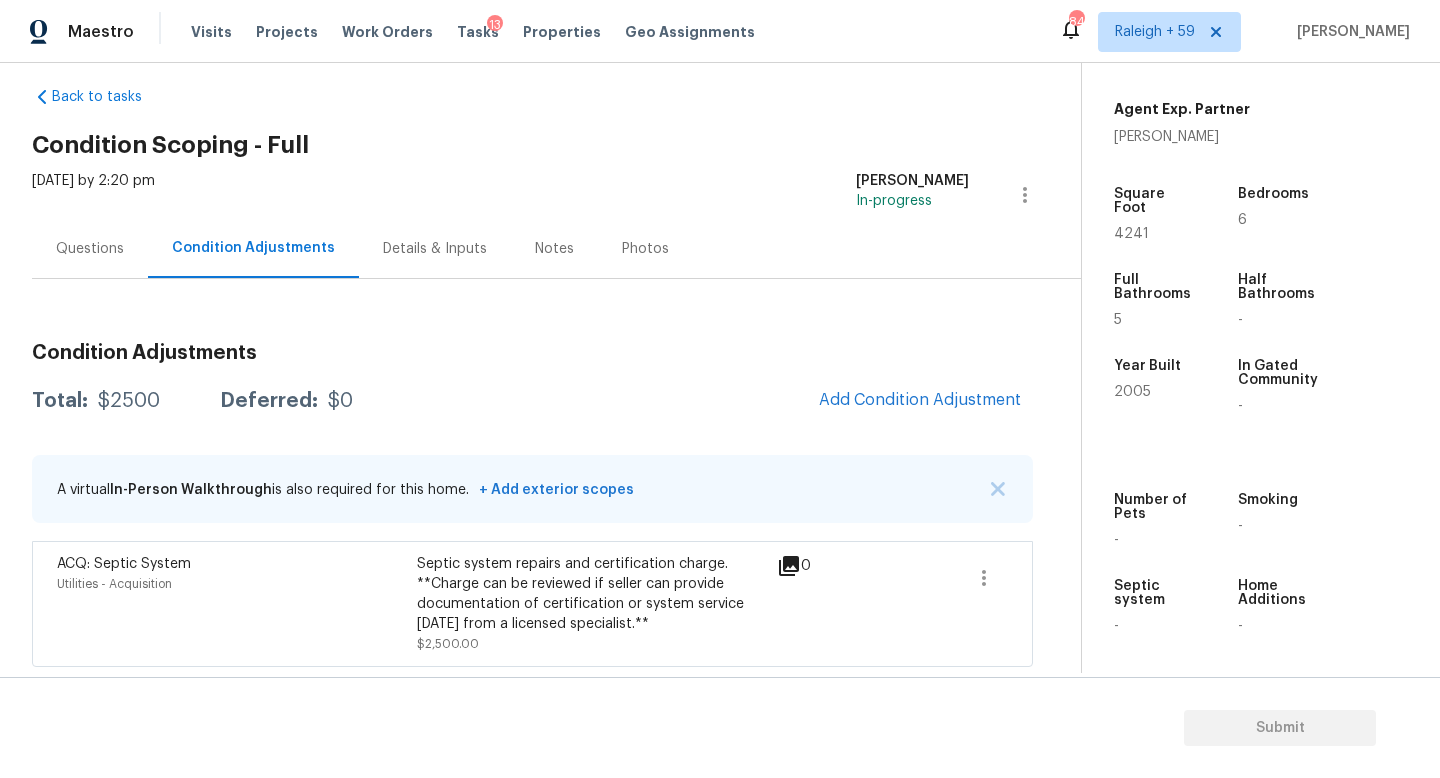 click on "Details & Inputs" at bounding box center (435, 249) 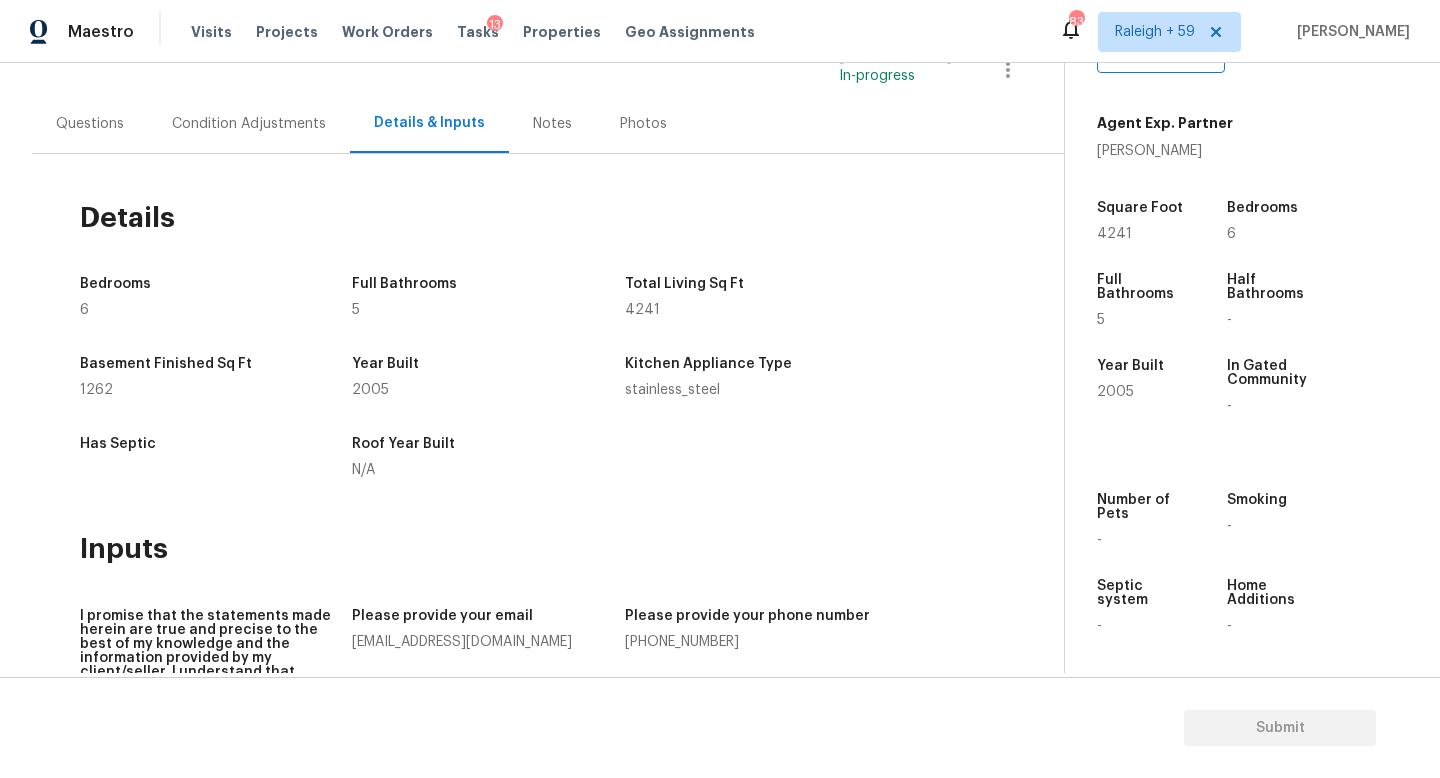 scroll, scrollTop: 0, scrollLeft: 0, axis: both 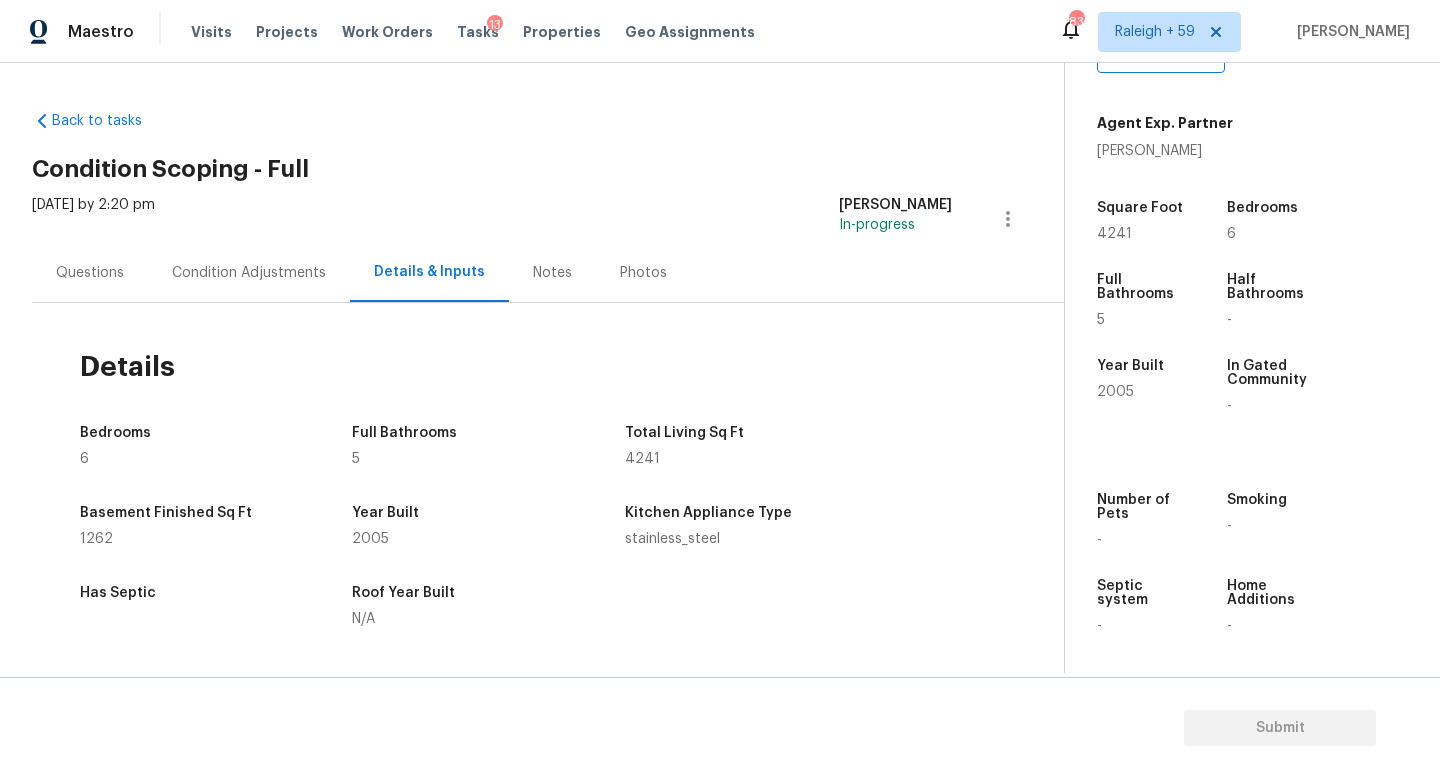 click on "Condition Adjustments" at bounding box center (249, 273) 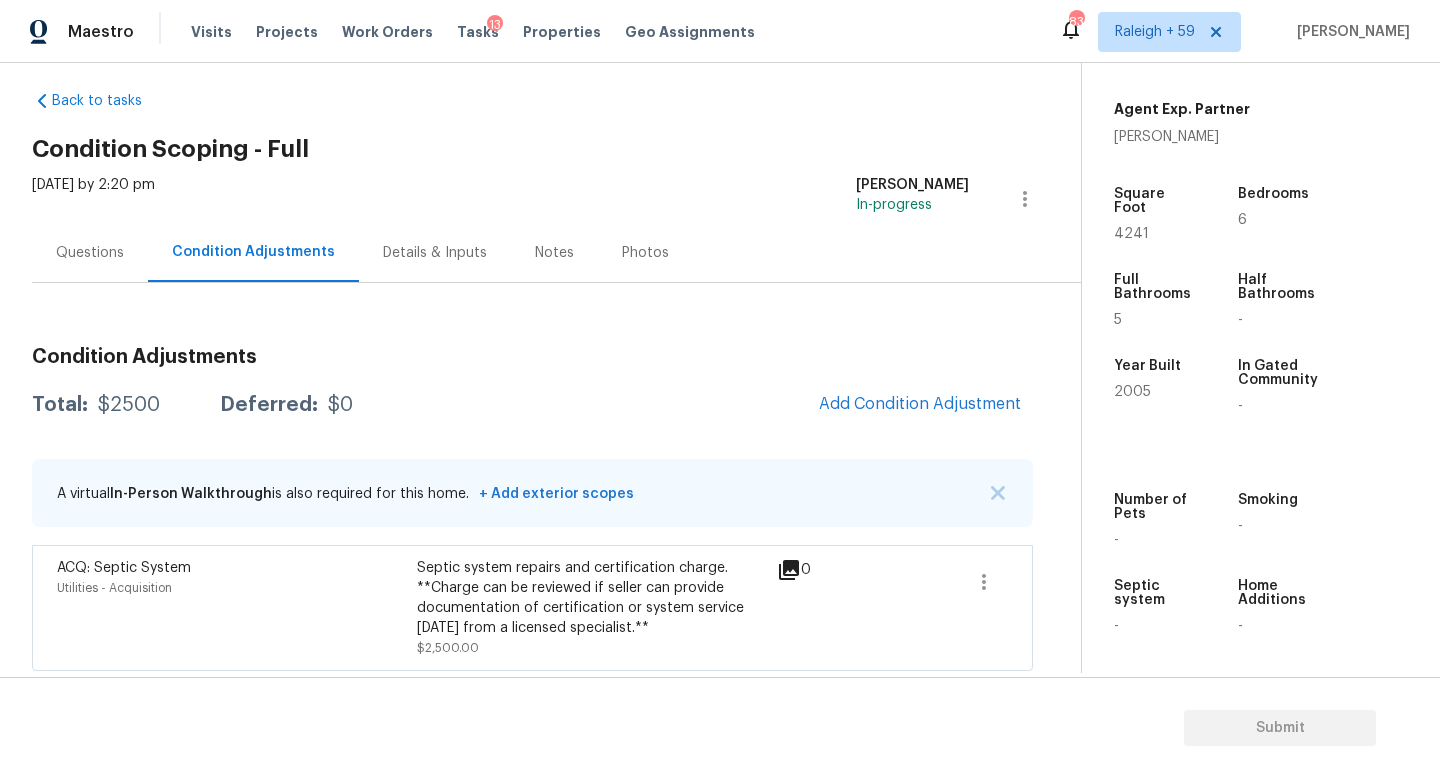 scroll, scrollTop: 39, scrollLeft: 0, axis: vertical 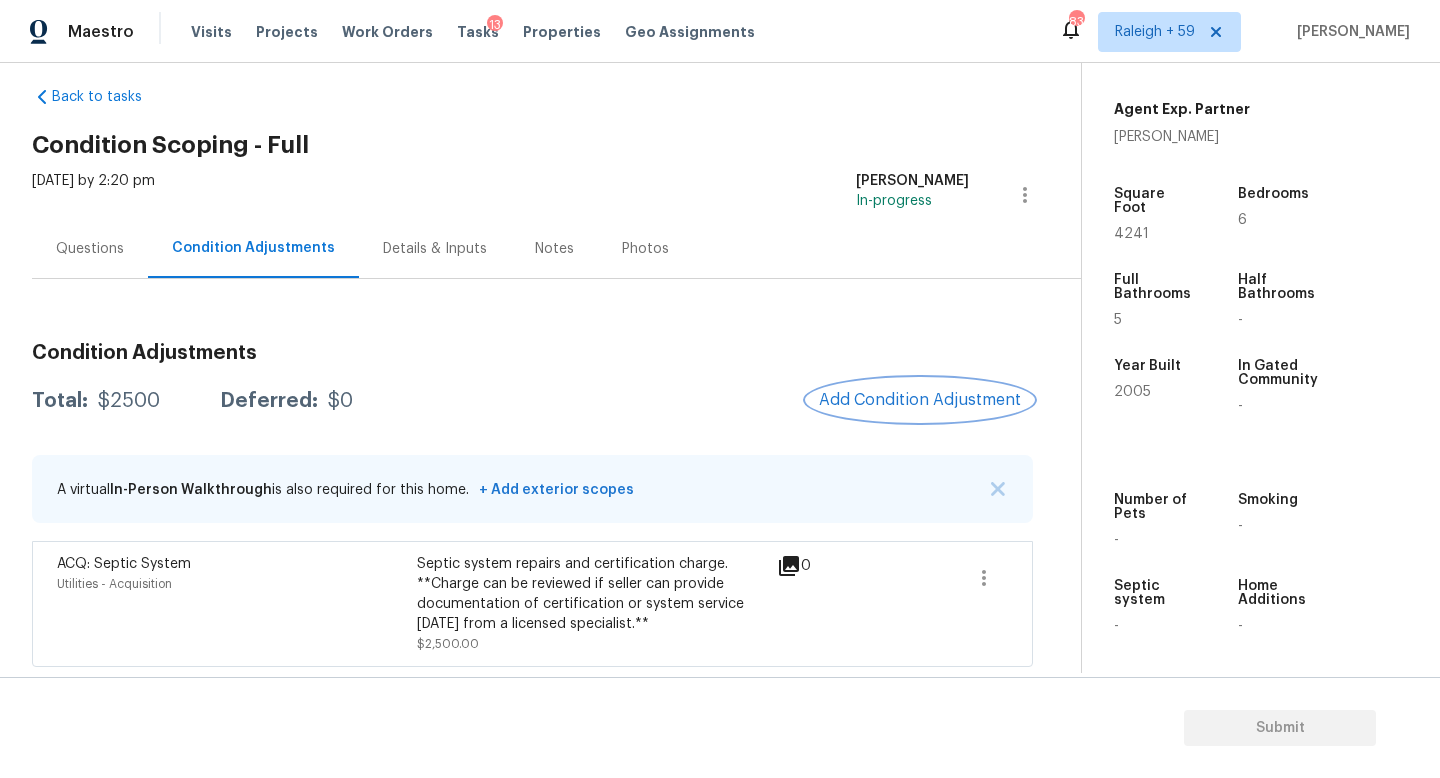 click on "Add Condition Adjustment" at bounding box center (920, 400) 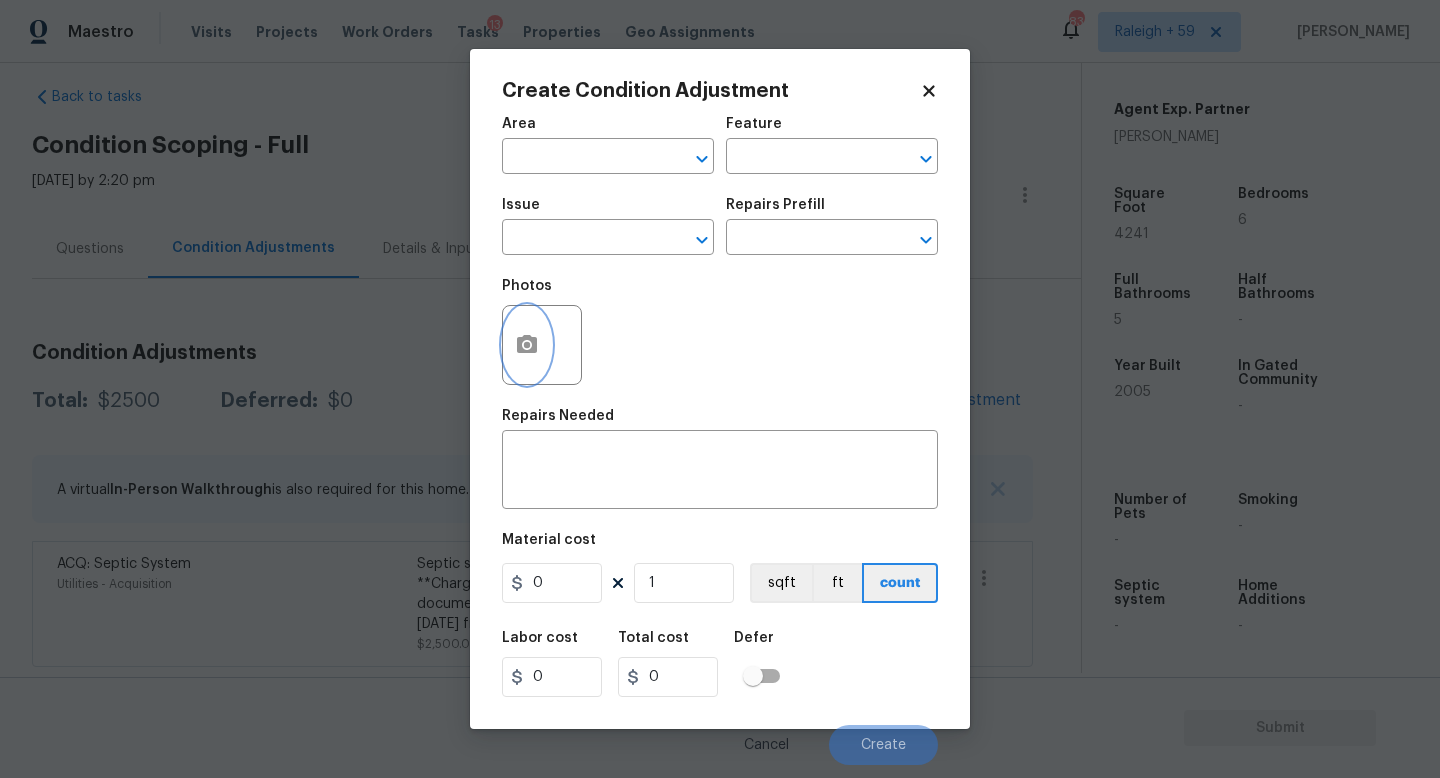 click at bounding box center (527, 345) 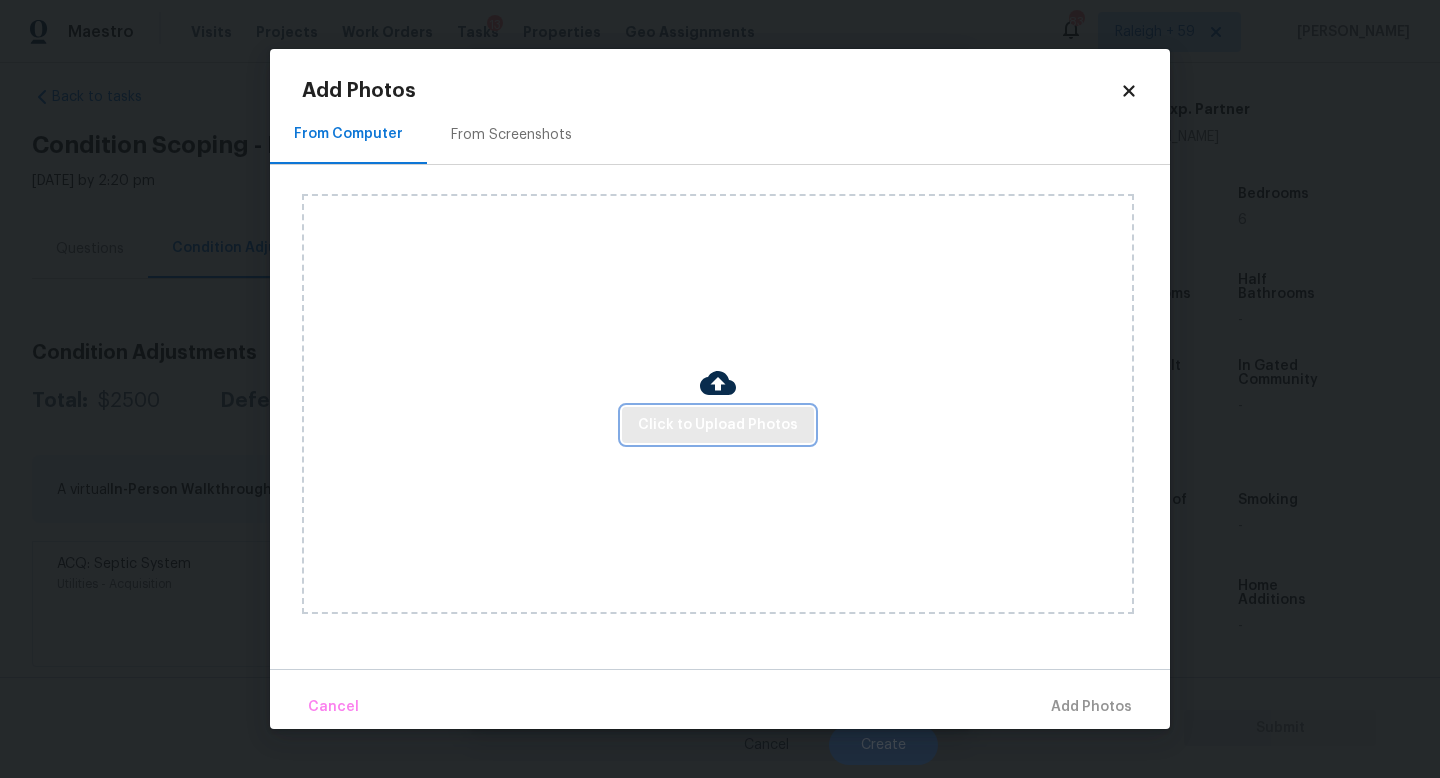 click on "Click to Upload Photos" at bounding box center [718, 425] 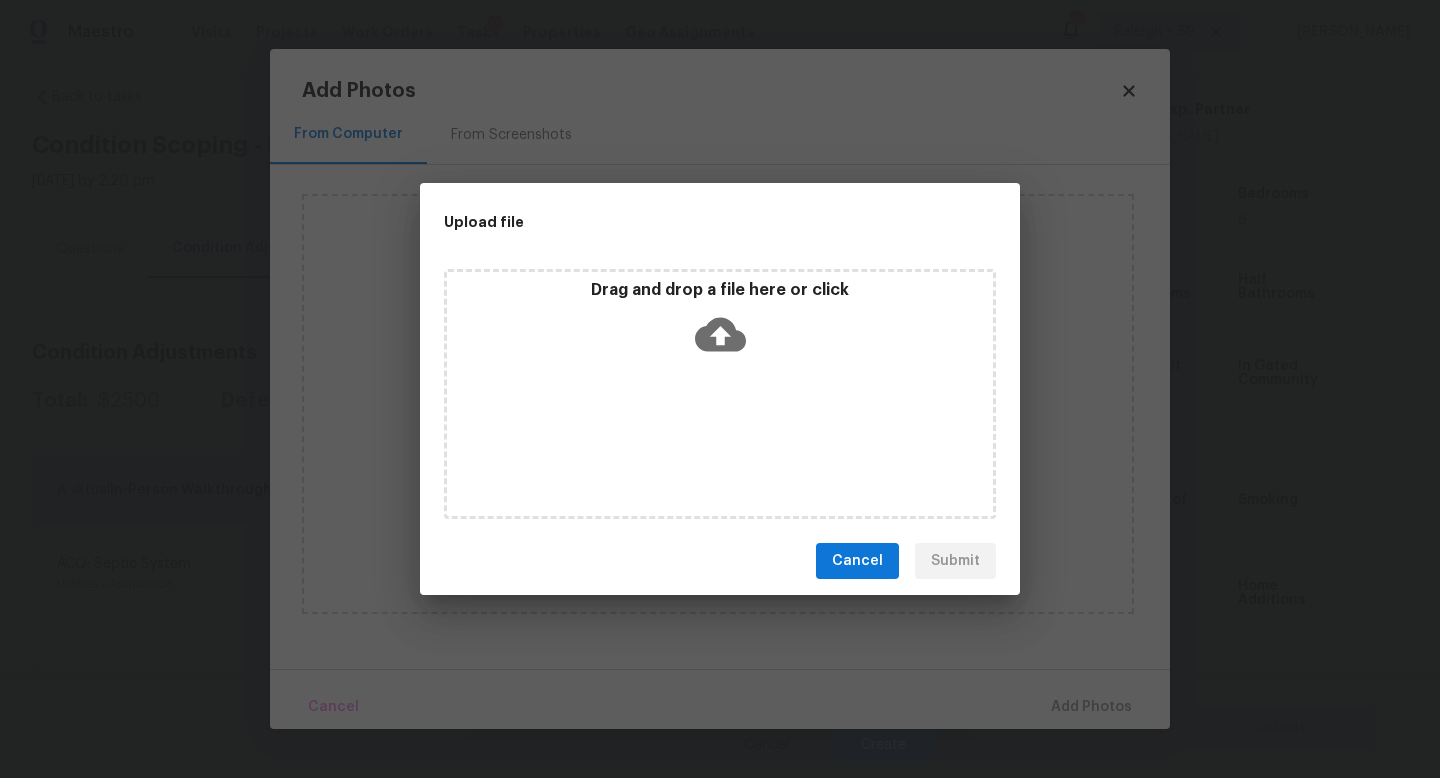 click on "Drag and drop a file here or click" at bounding box center (720, 394) 